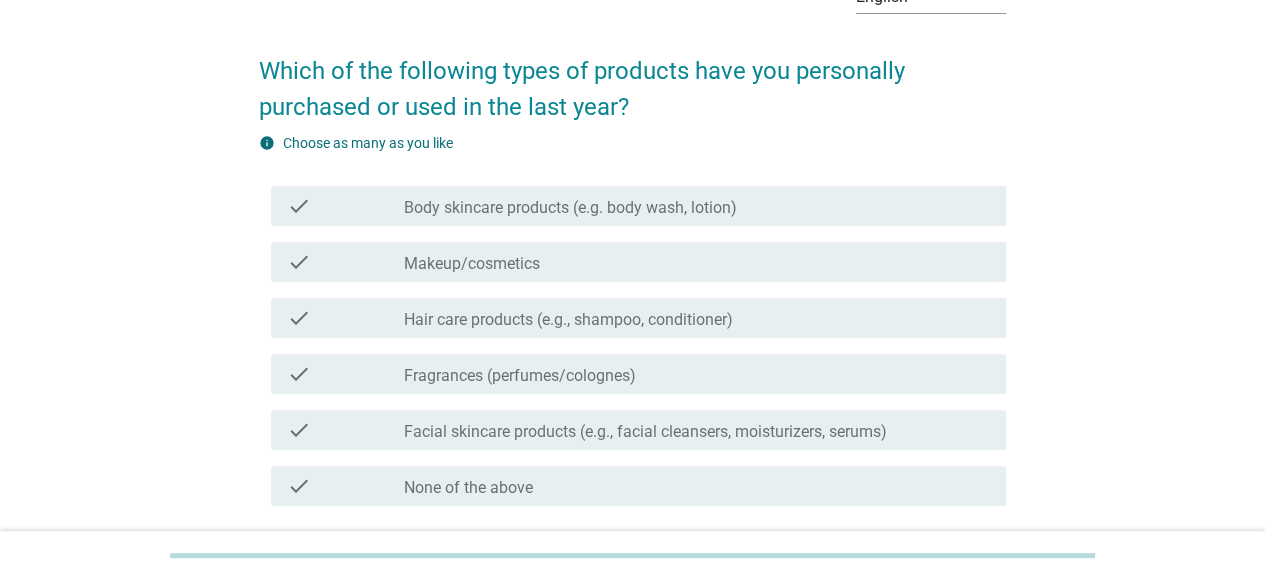 scroll, scrollTop: 125, scrollLeft: 0, axis: vertical 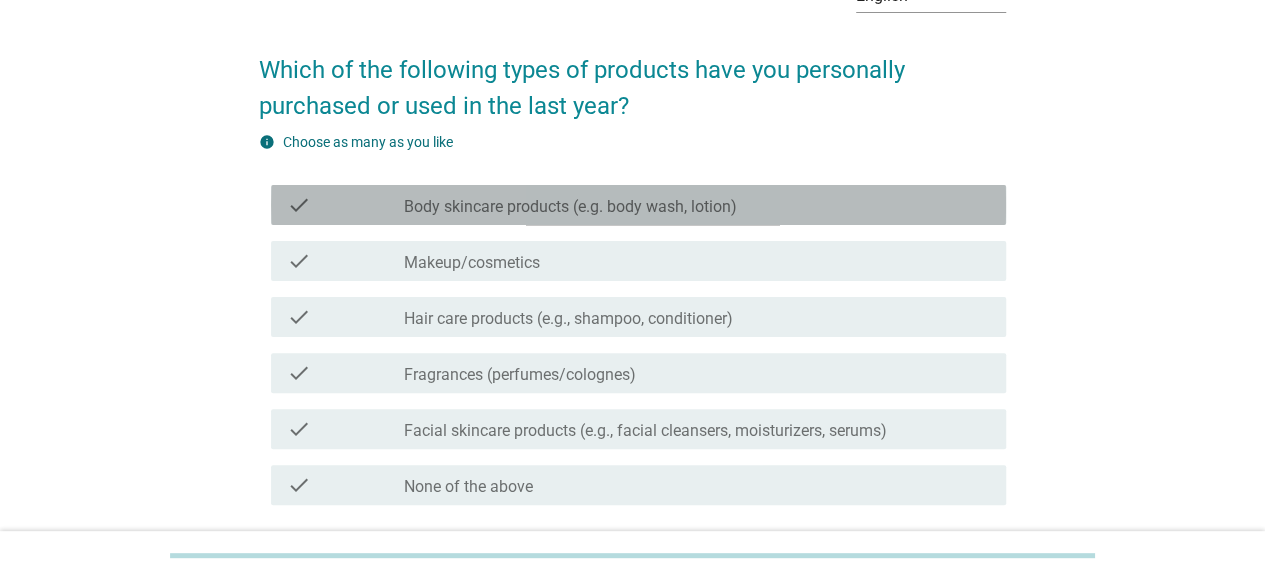 click on "Body skincare products (e.g. body wash, lotion)" at bounding box center (570, 207) 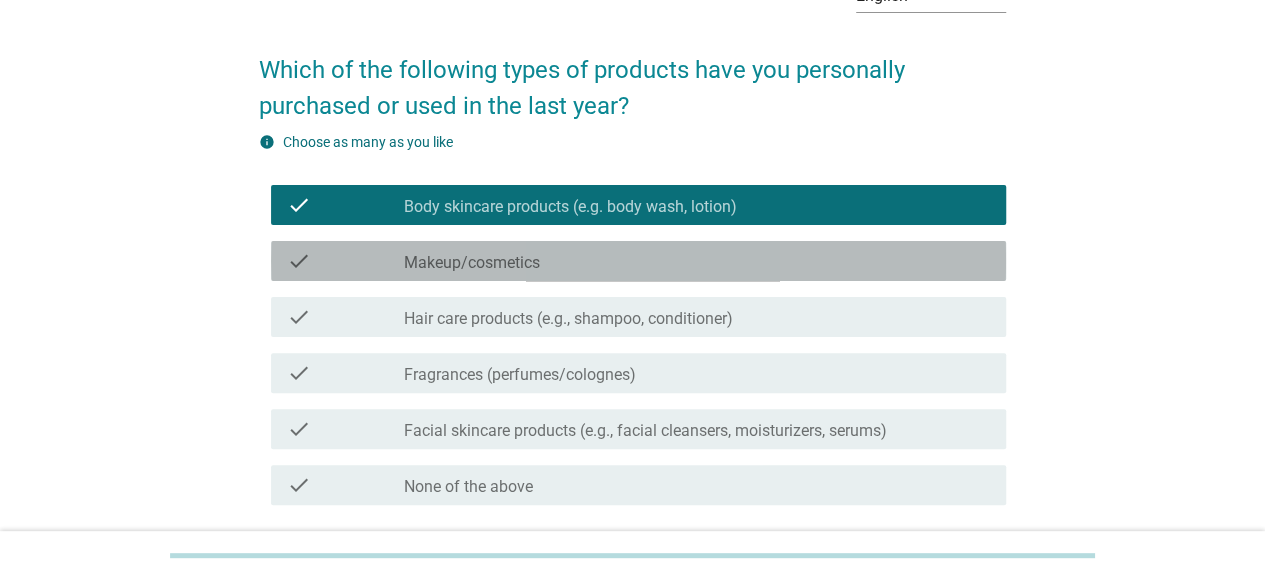 click on "Makeup/cosmetics" at bounding box center [472, 263] 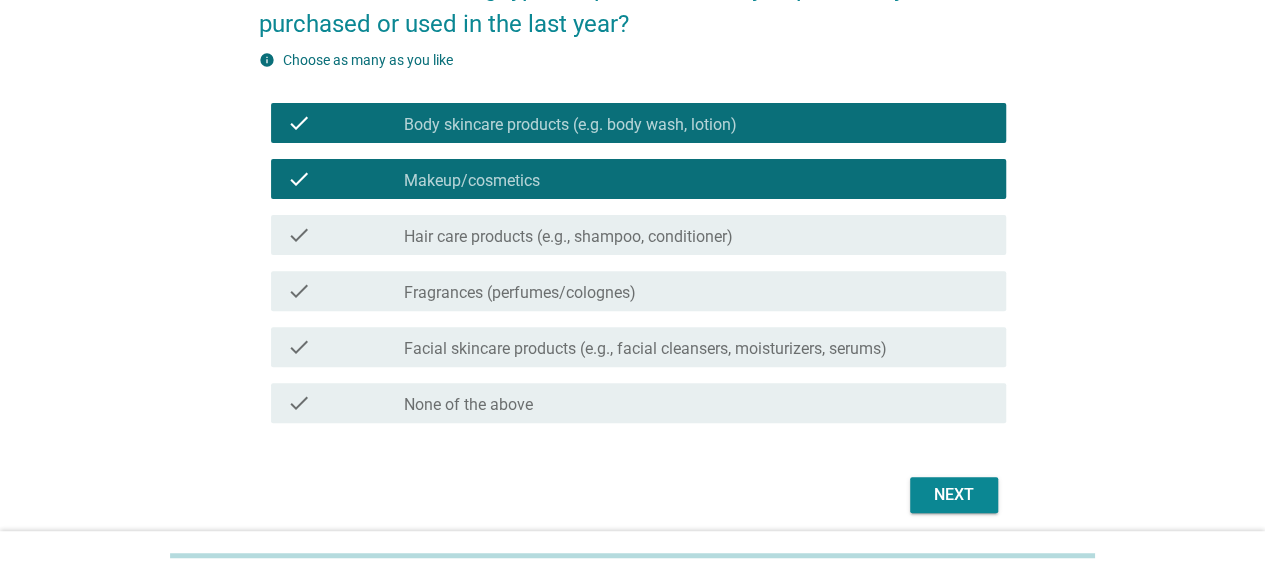 scroll, scrollTop: 213, scrollLeft: 0, axis: vertical 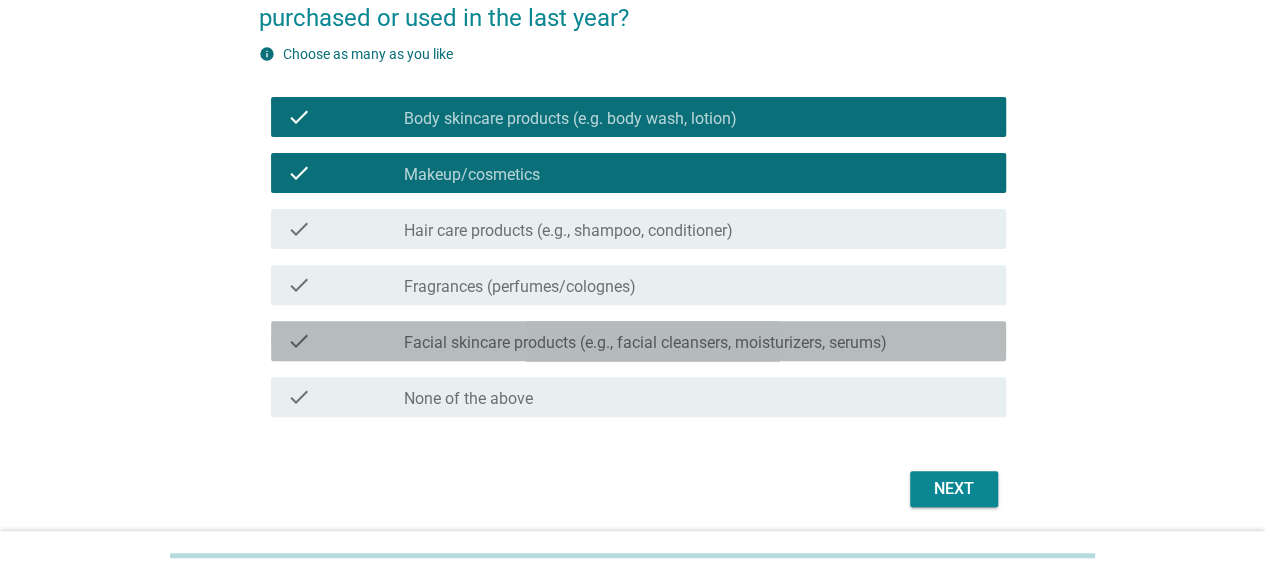 click on "Facial skincare products (e.g., facial cleansers, moisturizers, serums)" at bounding box center [645, 343] 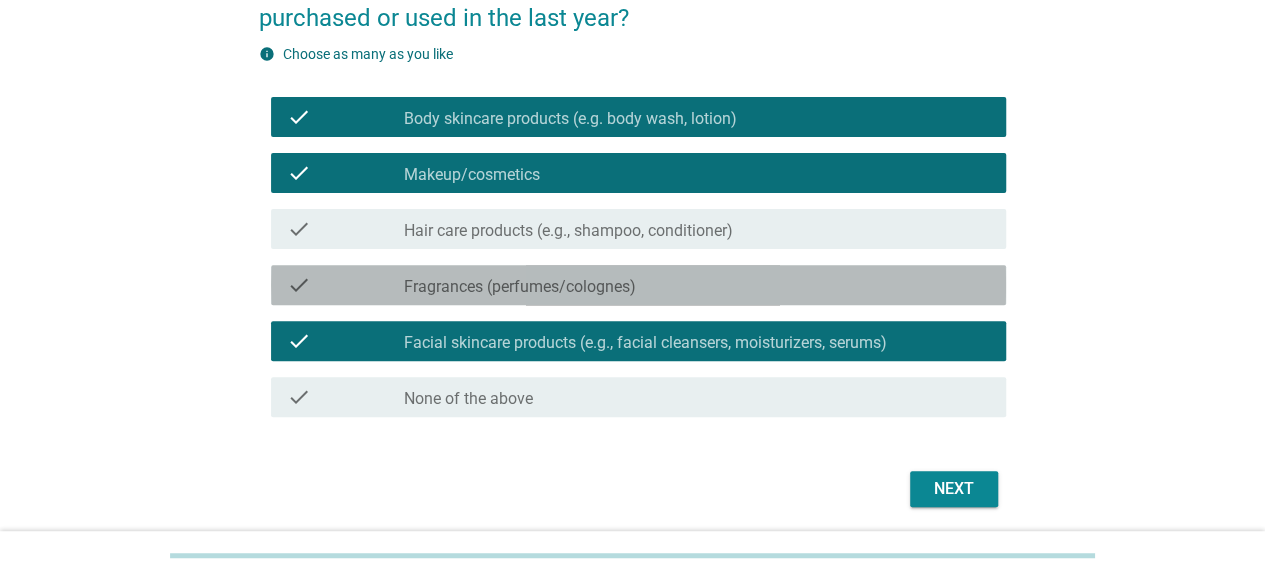 click on "Fragrances (perfumes/colognes)" at bounding box center (520, 287) 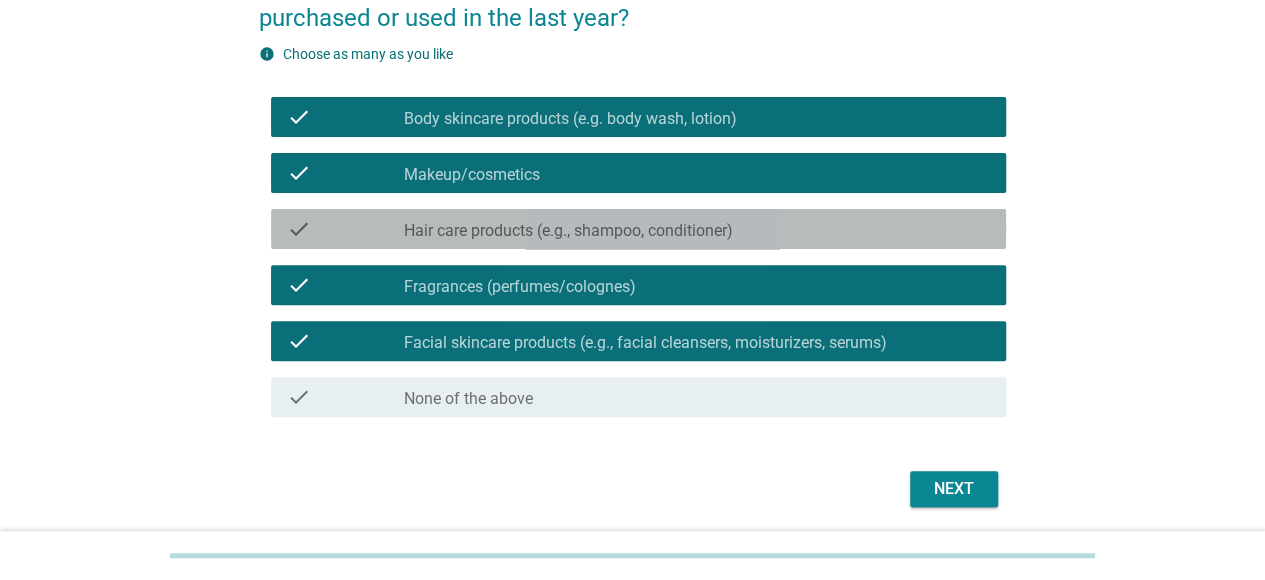 click on "Hair care products (e.g., shampoo, conditioner)" at bounding box center [568, 231] 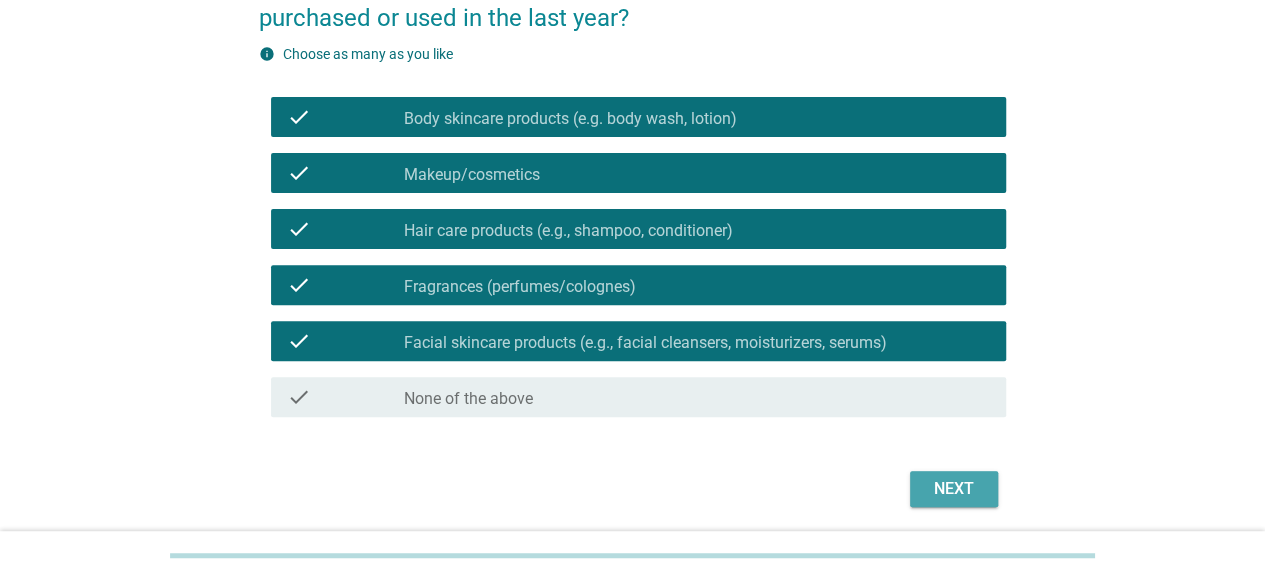 click on "Next" at bounding box center (954, 489) 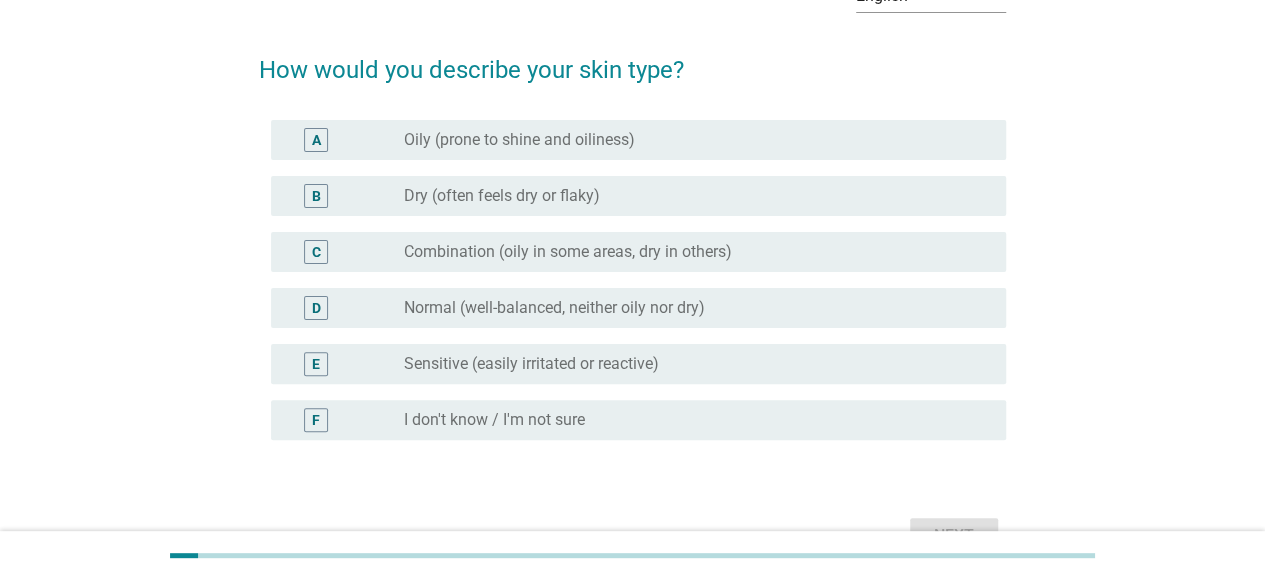 scroll, scrollTop: 126, scrollLeft: 0, axis: vertical 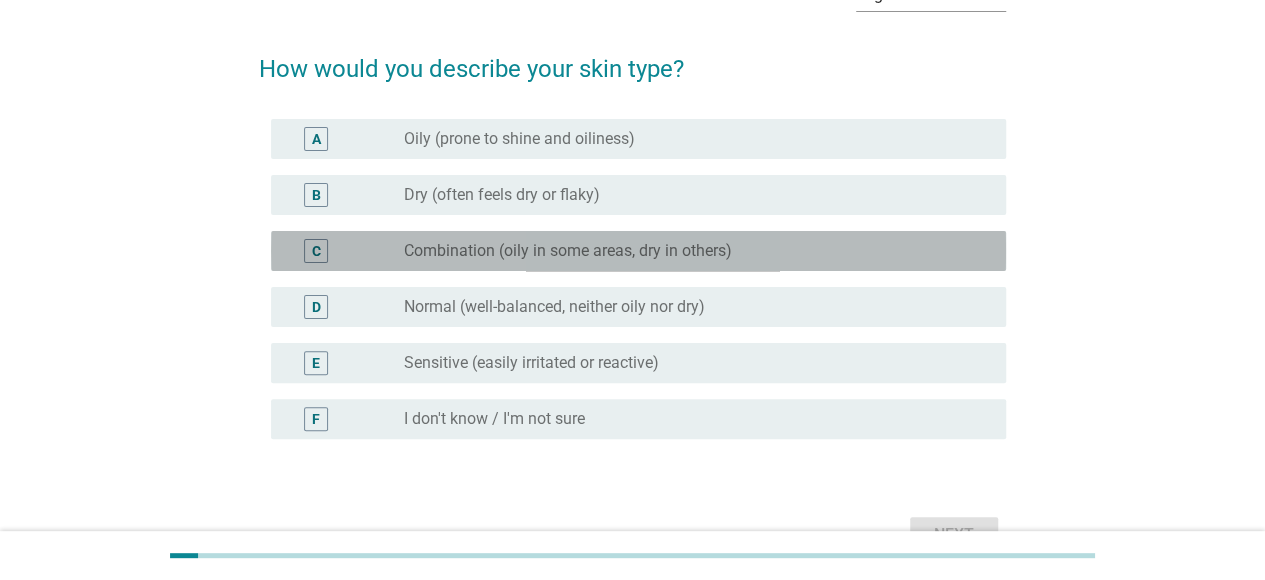 click on "Combination (oily in some areas, dry in others)" at bounding box center [568, 251] 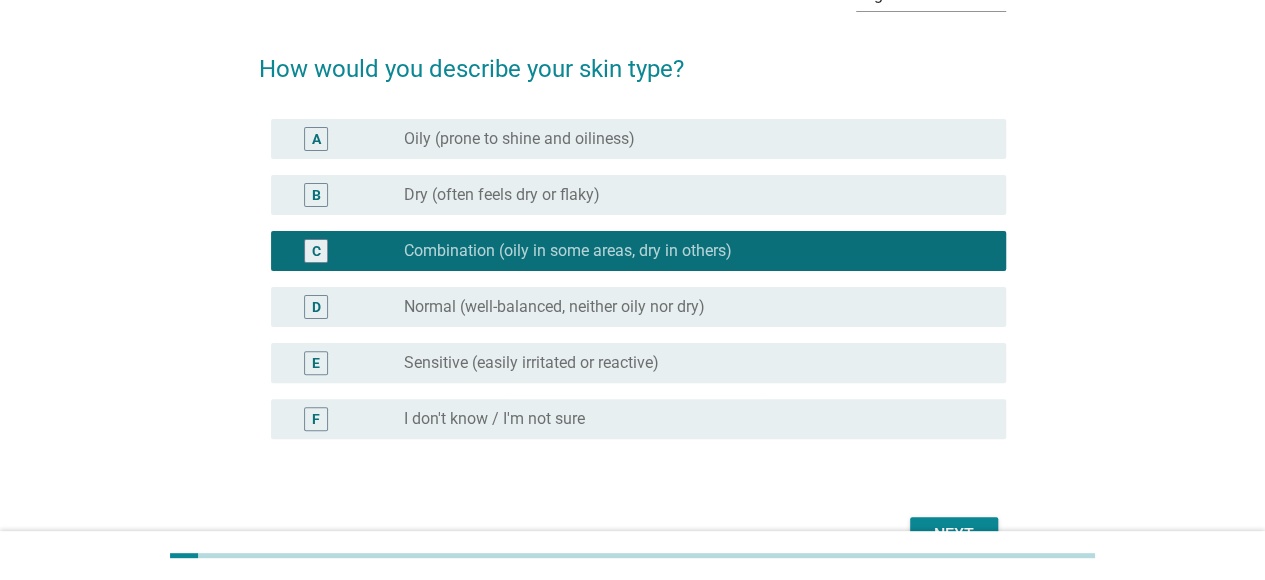 click on "Next" at bounding box center [954, 535] 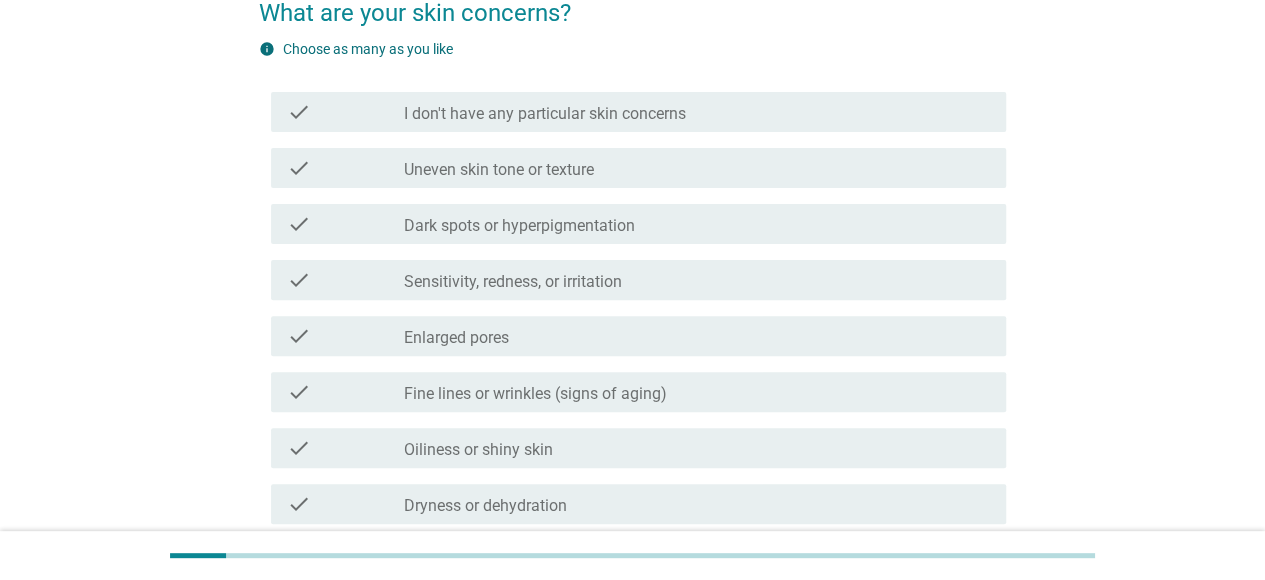 scroll, scrollTop: 183, scrollLeft: 0, axis: vertical 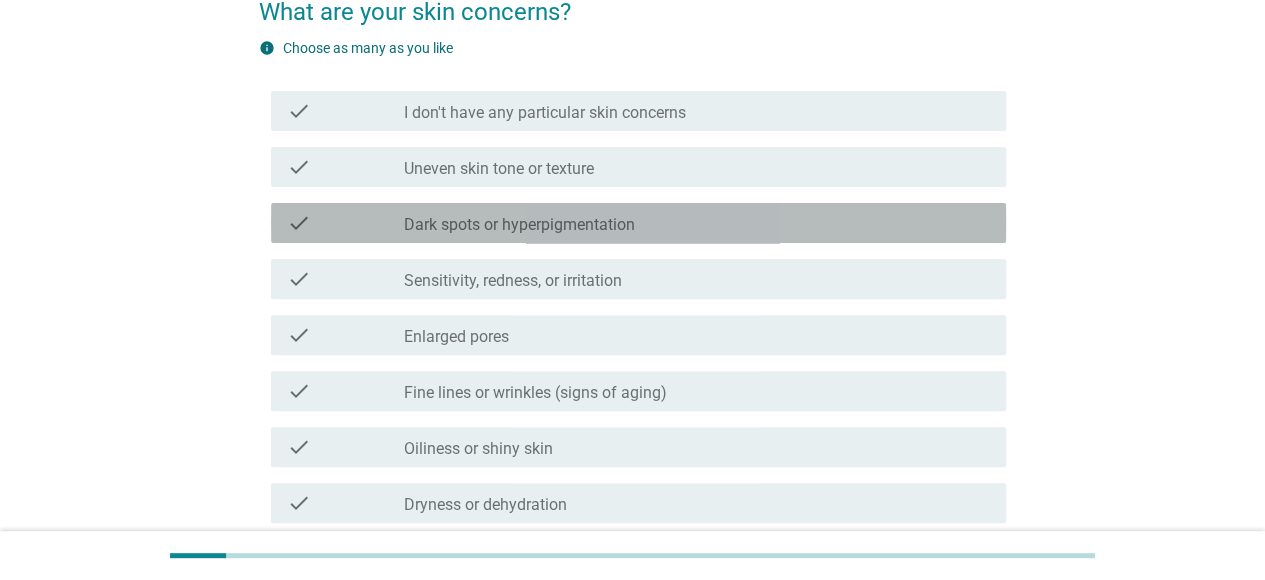 click on "Dark spots or hyperpigmentation" at bounding box center [519, 225] 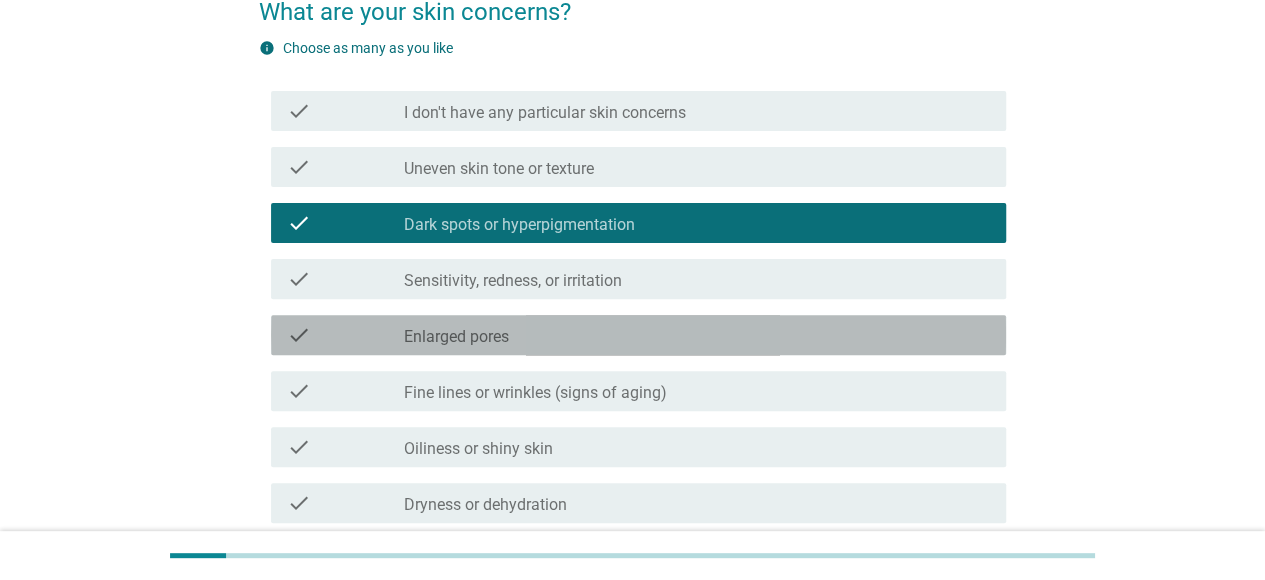 click on "check     check_box_outline_blank Enlarged pores" at bounding box center [638, 335] 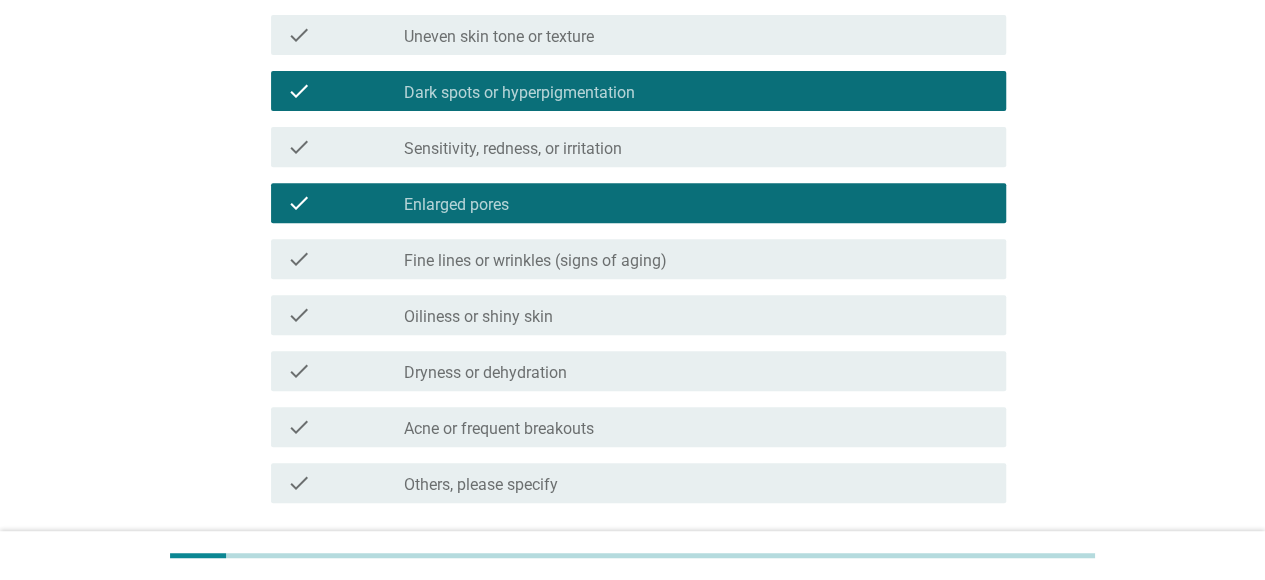 scroll, scrollTop: 322, scrollLeft: 0, axis: vertical 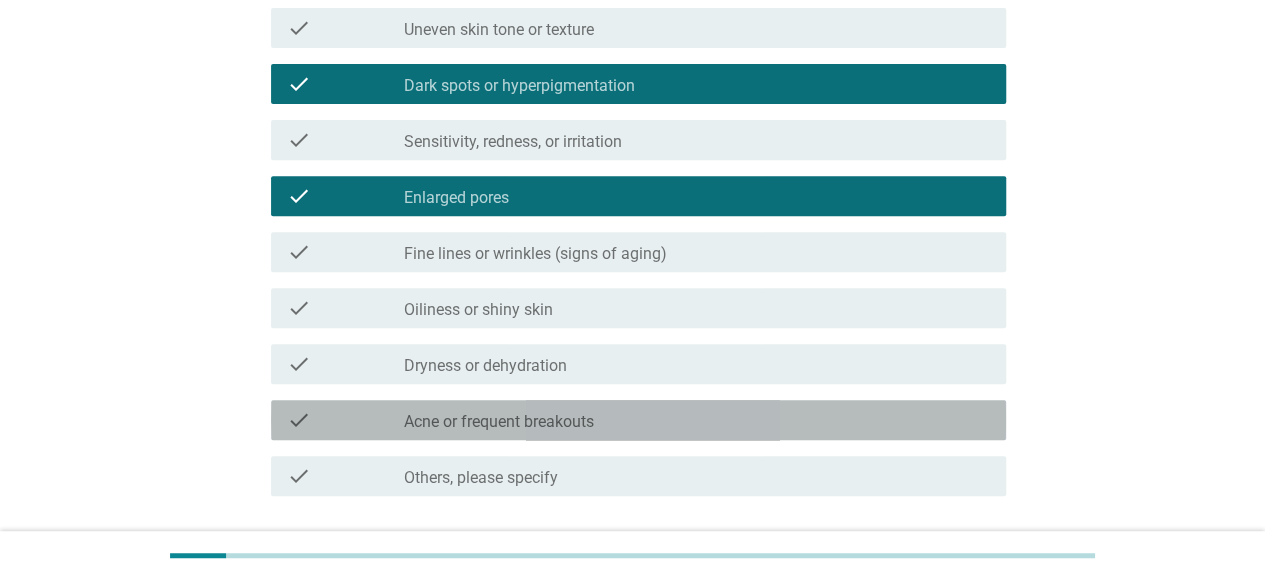 click on "Acne or frequent breakouts" at bounding box center (499, 422) 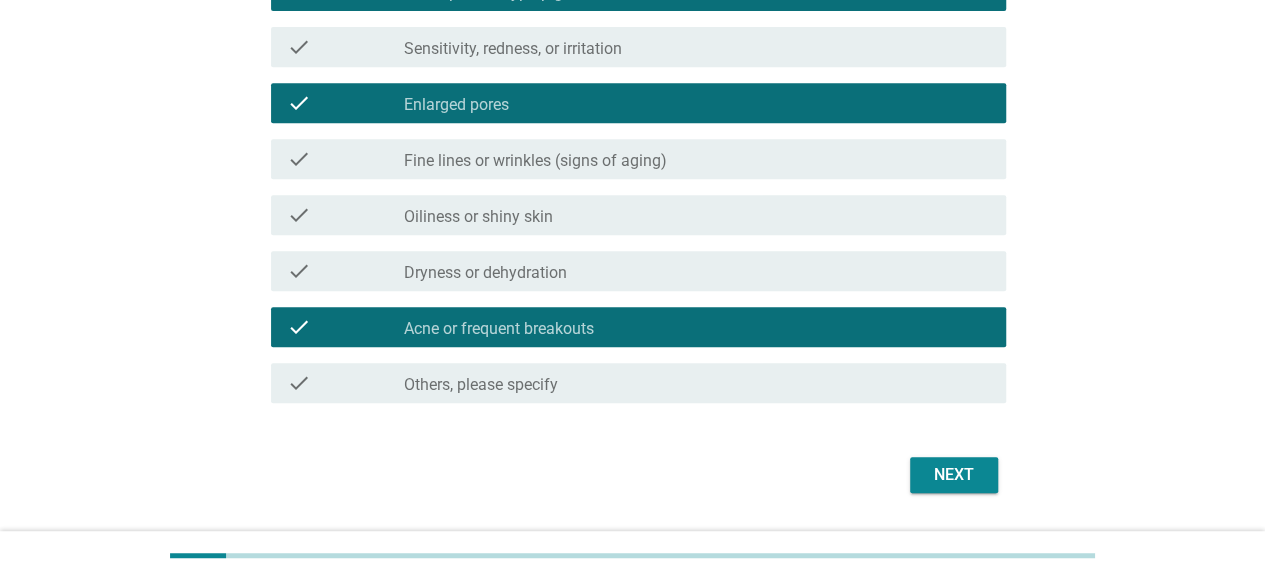 scroll, scrollTop: 416, scrollLeft: 0, axis: vertical 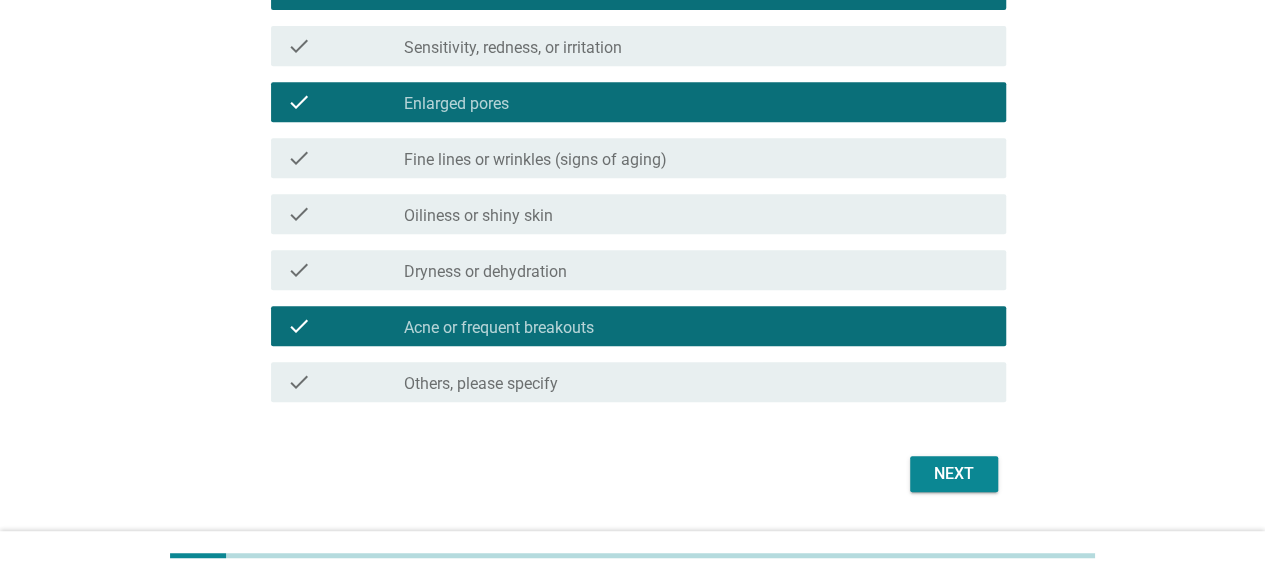 click on "check_box_outline_blank Dryness or dehydration" at bounding box center (697, 270) 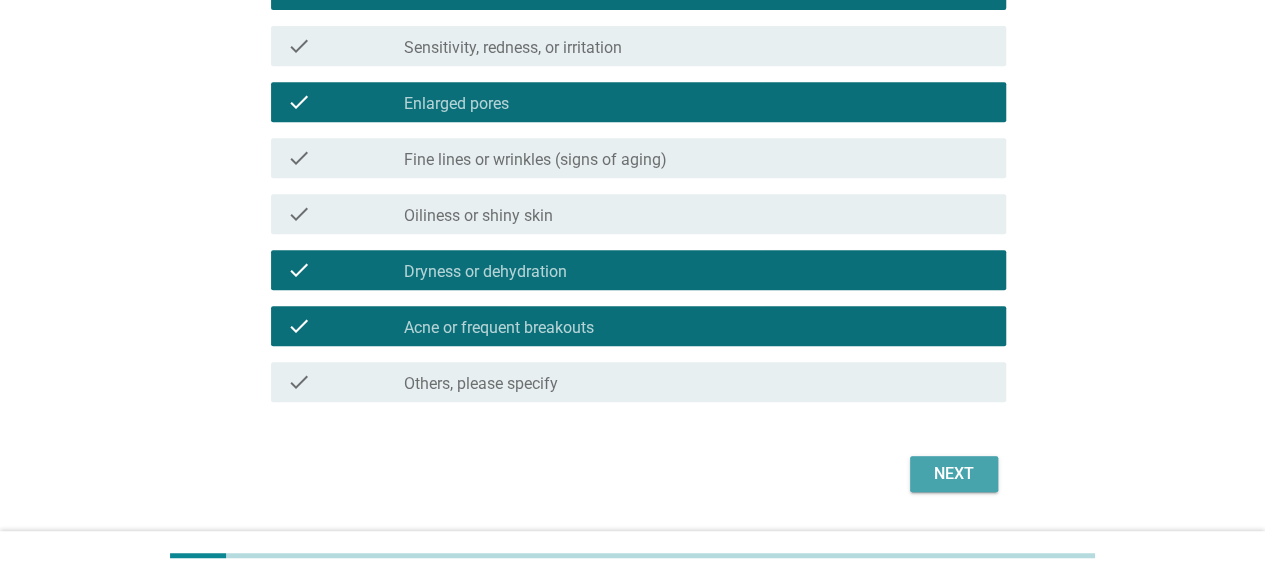 click on "Next" at bounding box center [954, 474] 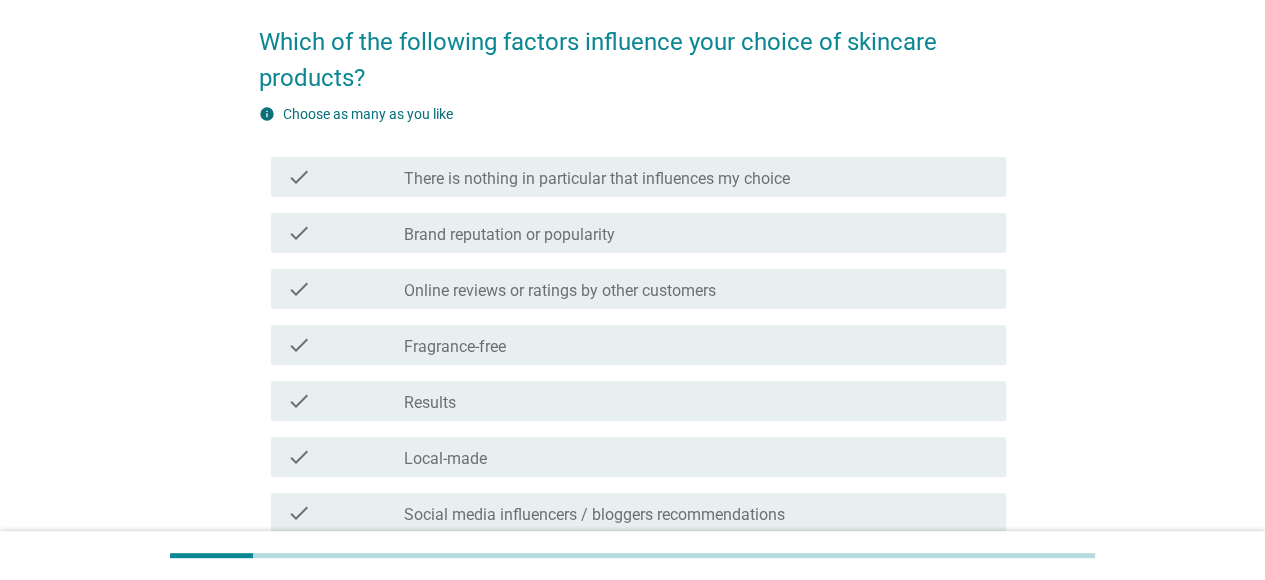 scroll, scrollTop: 154, scrollLeft: 0, axis: vertical 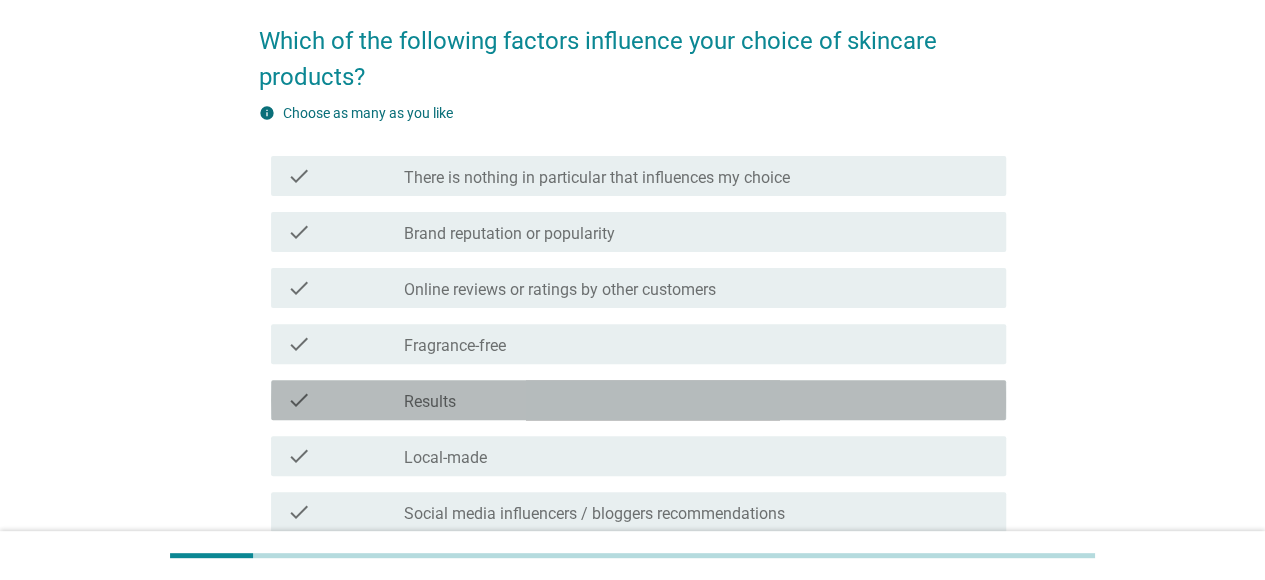 click on "Results" at bounding box center [430, 402] 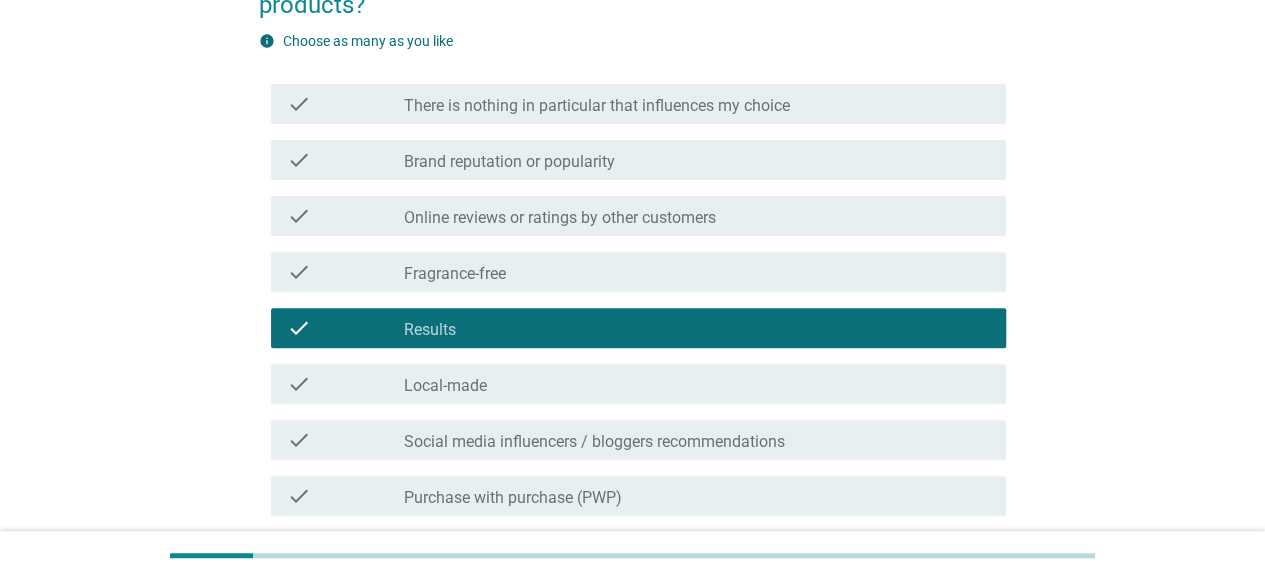 scroll, scrollTop: 227, scrollLeft: 0, axis: vertical 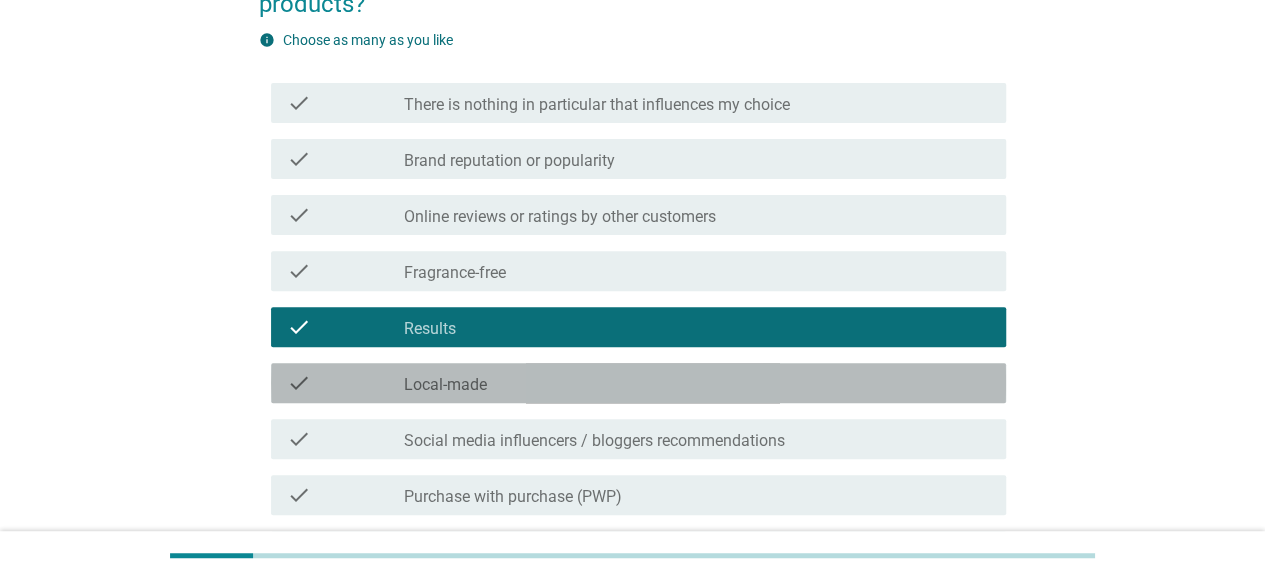 click on "Local-made" at bounding box center (445, 385) 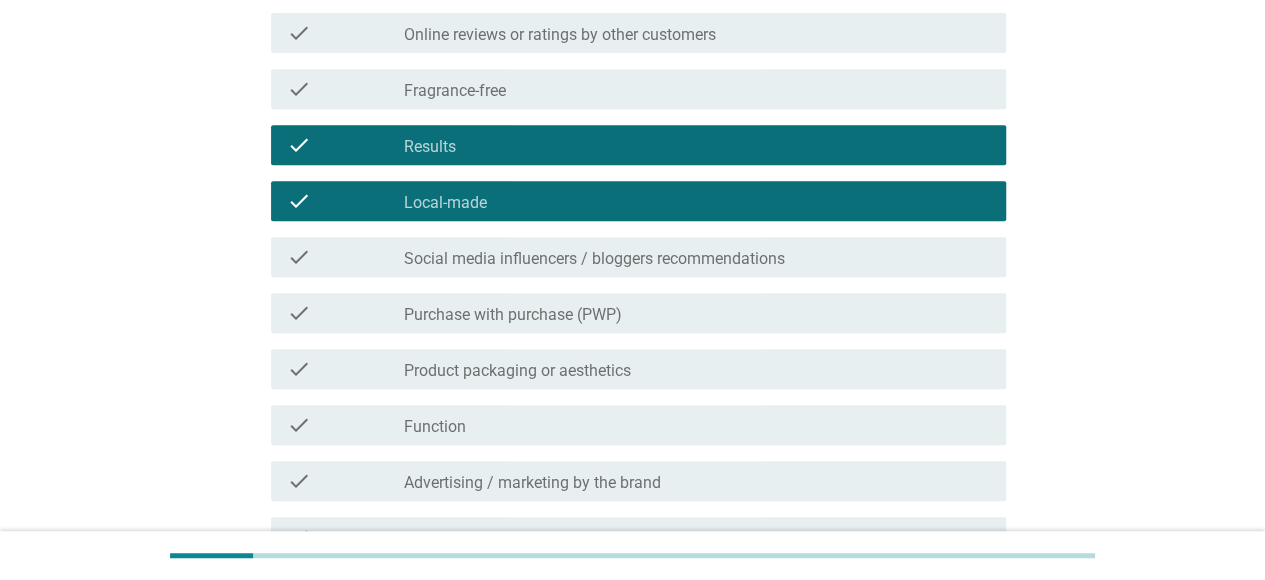 scroll, scrollTop: 421, scrollLeft: 0, axis: vertical 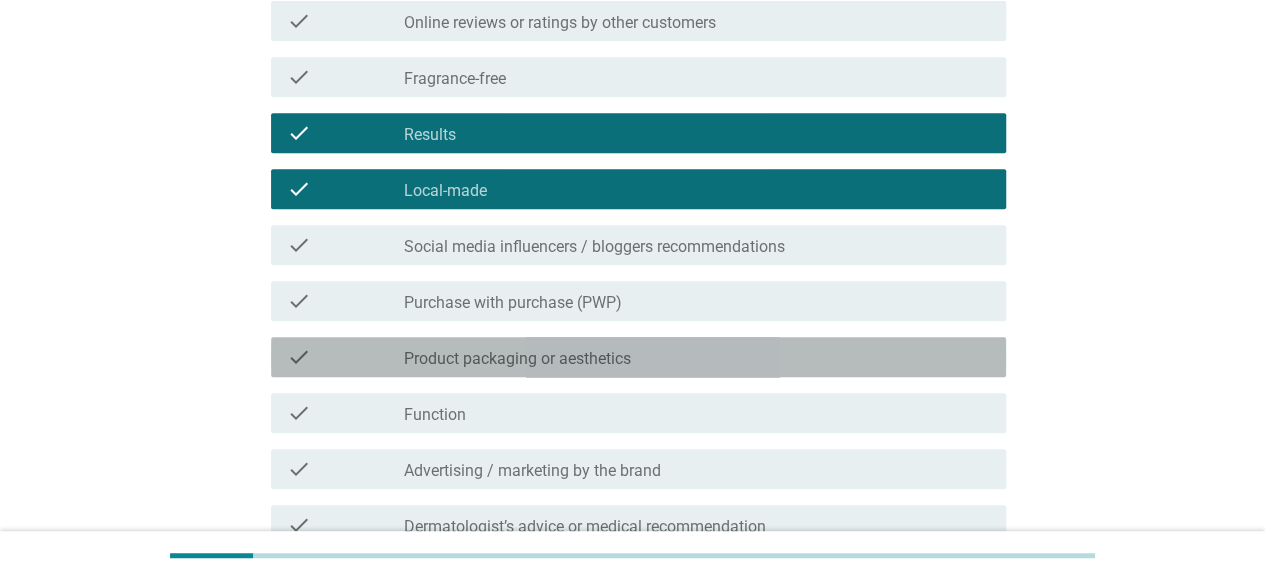 click on "Product packaging or aesthetics" at bounding box center [517, 359] 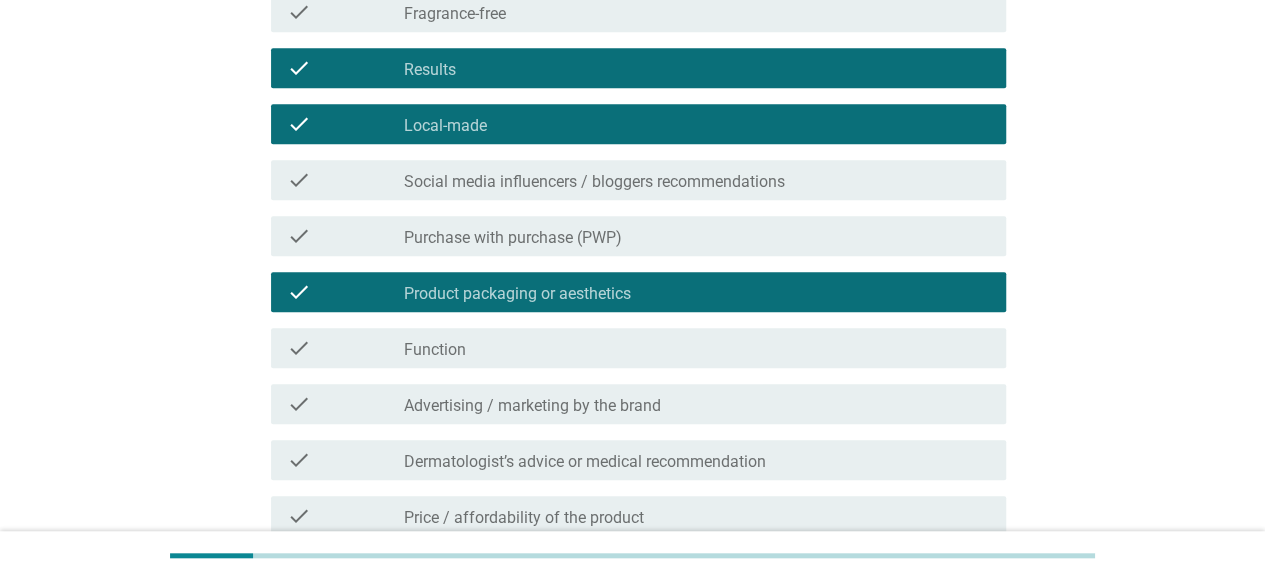 scroll, scrollTop: 499, scrollLeft: 0, axis: vertical 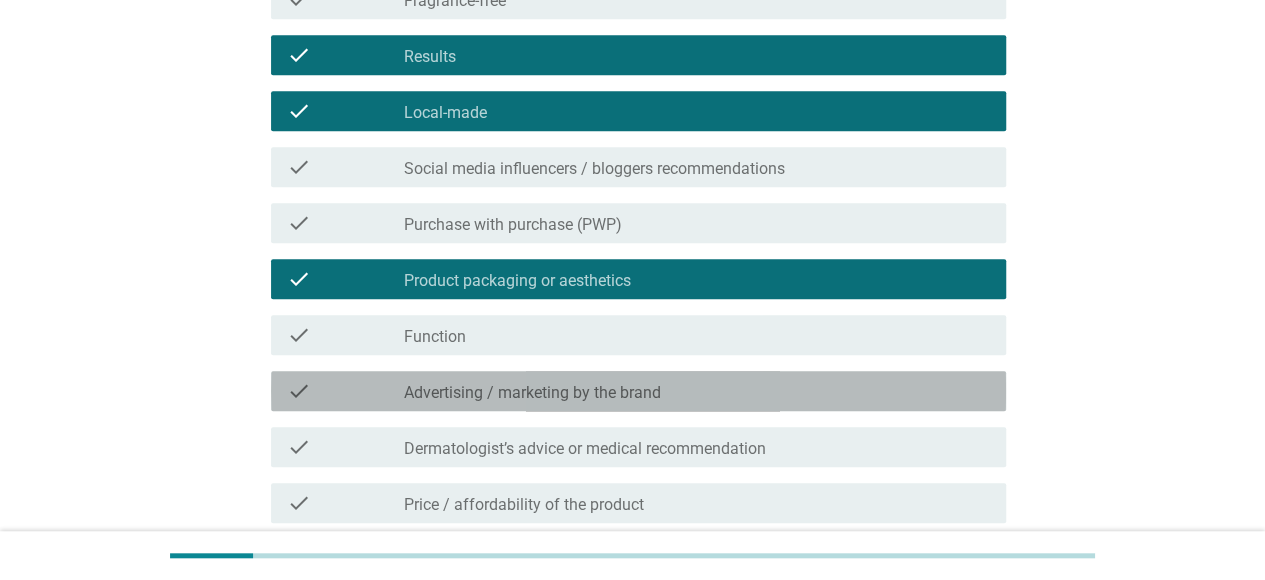 click on "Advertising / marketing by the brand" at bounding box center (532, 393) 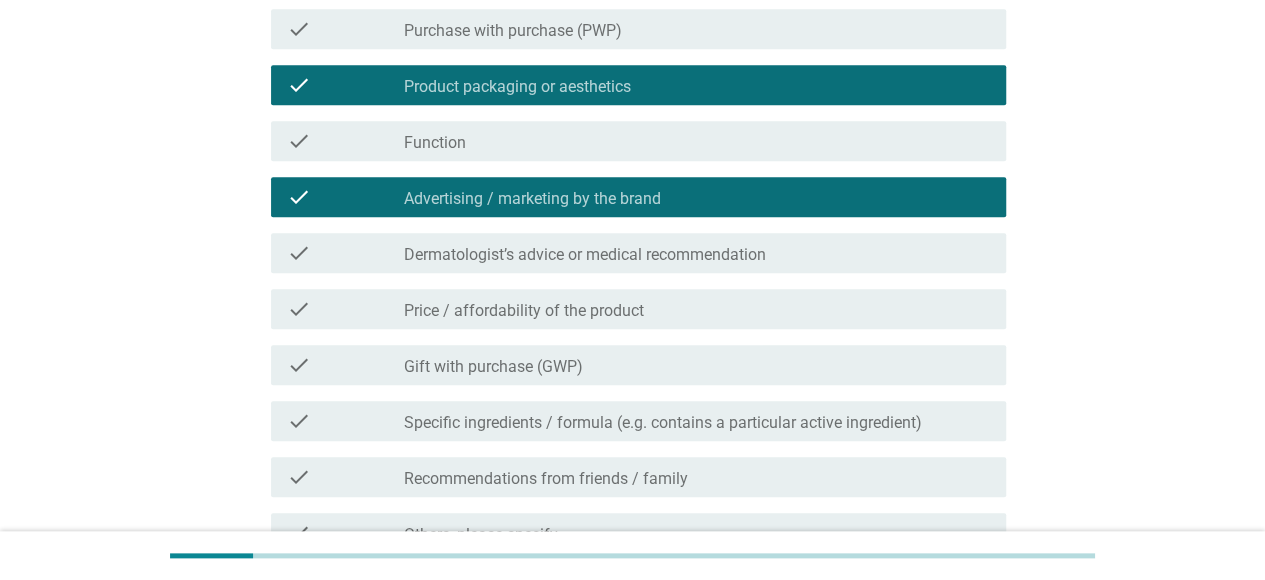 scroll, scrollTop: 699, scrollLeft: 0, axis: vertical 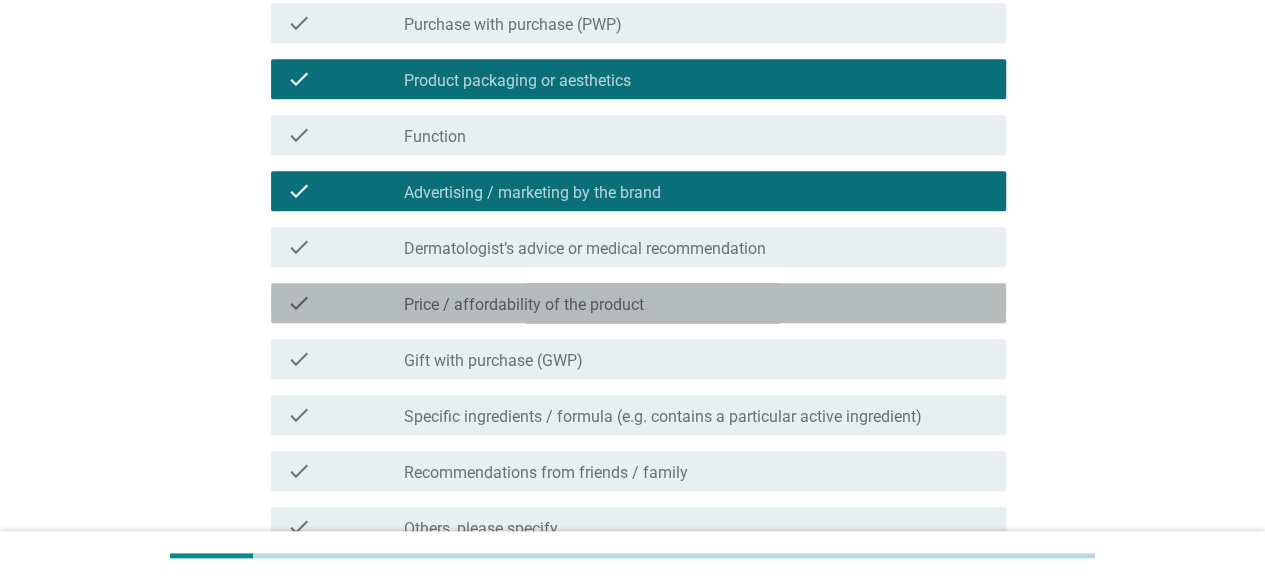 click on "Price / affordability of the product" at bounding box center [524, 305] 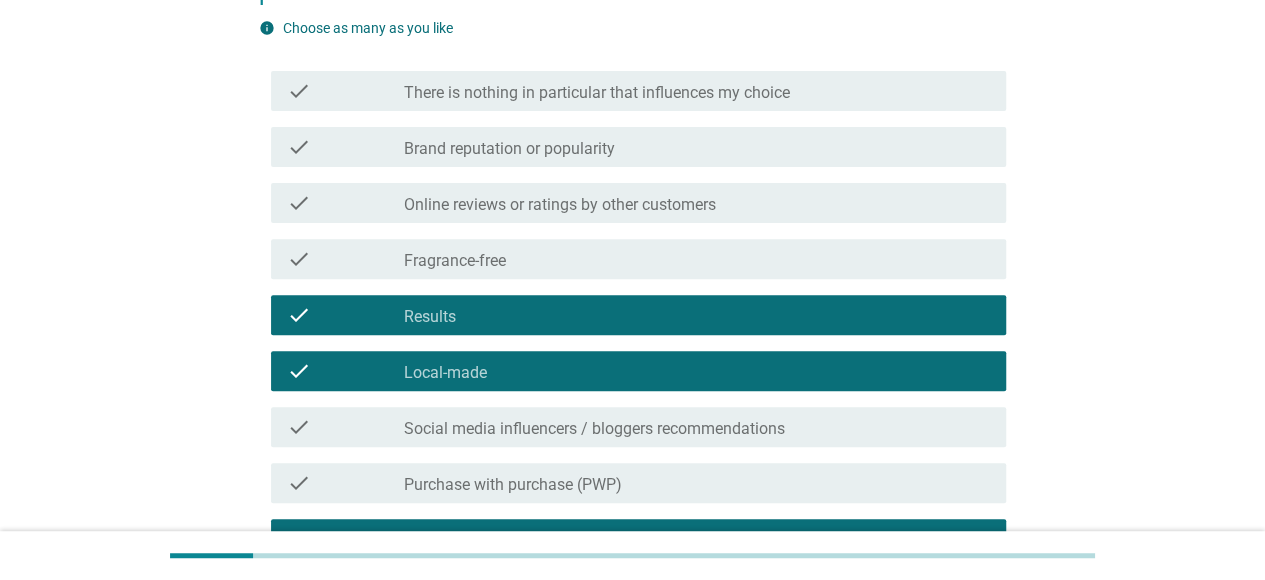 scroll, scrollTop: 224, scrollLeft: 0, axis: vertical 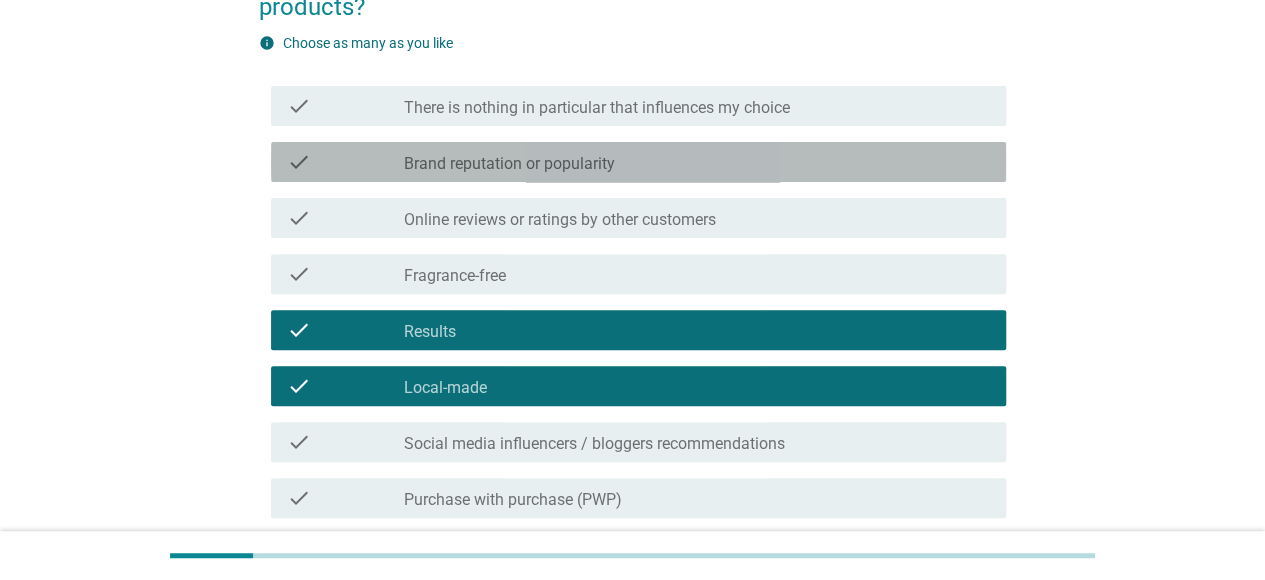 click on "Brand reputation or popularity" at bounding box center [509, 164] 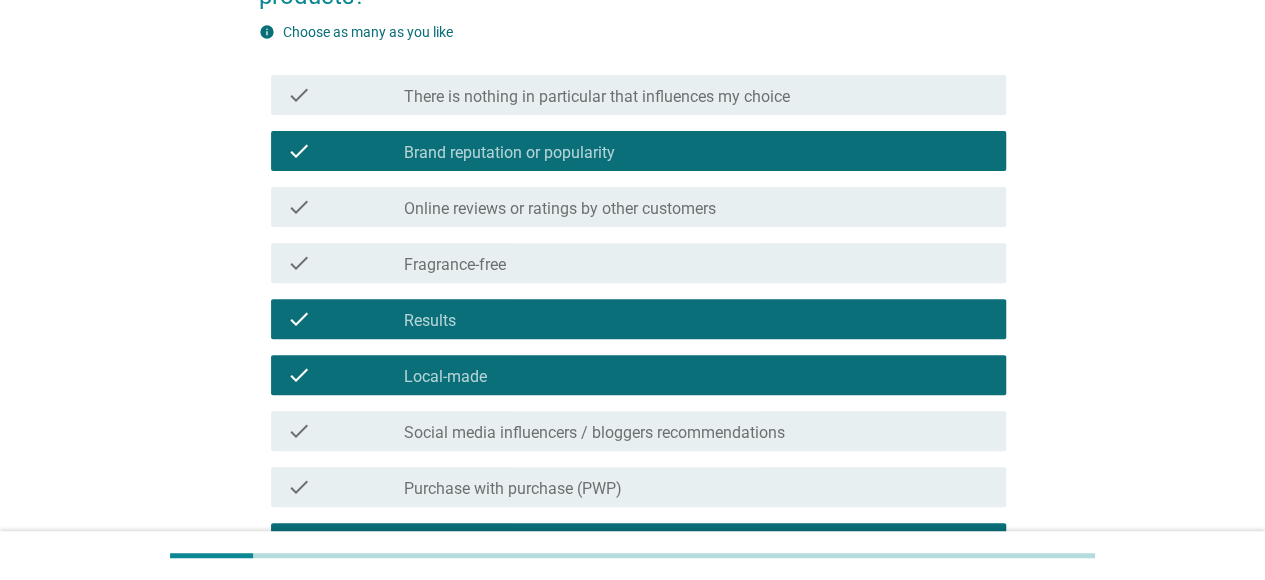 scroll, scrollTop: 899, scrollLeft: 0, axis: vertical 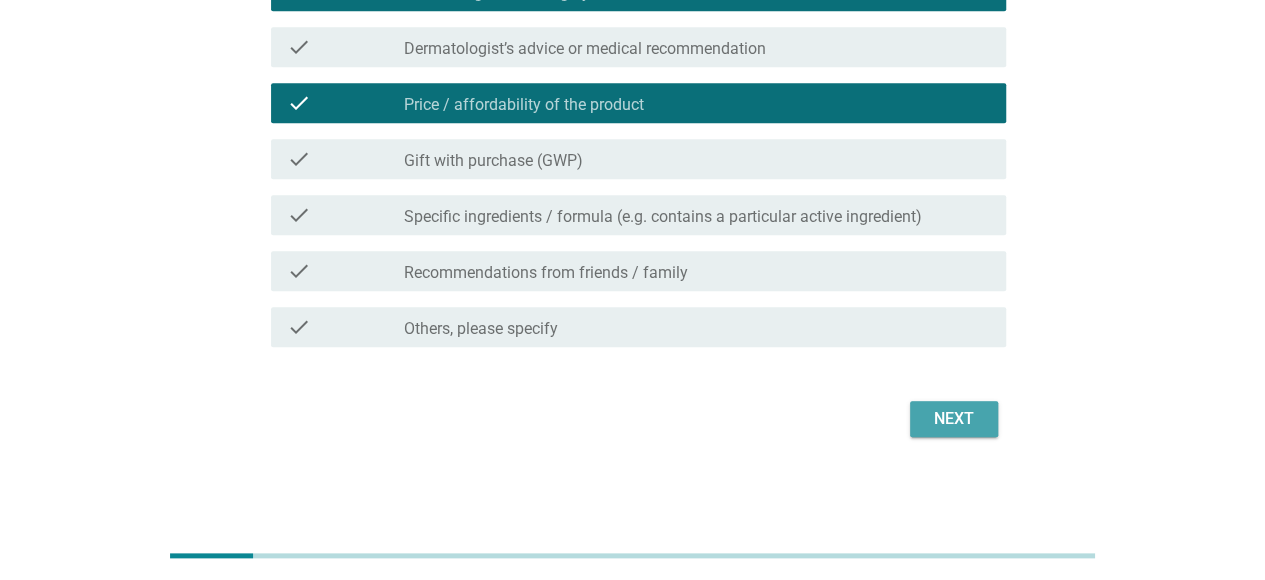 click on "Next" at bounding box center (954, 419) 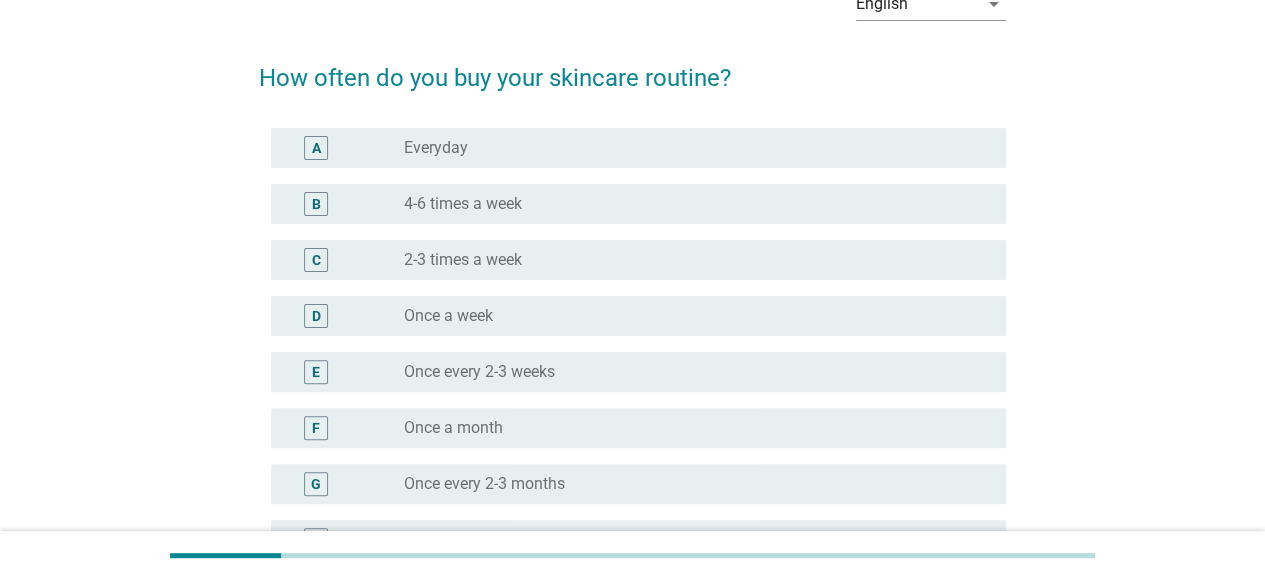 scroll, scrollTop: 122, scrollLeft: 0, axis: vertical 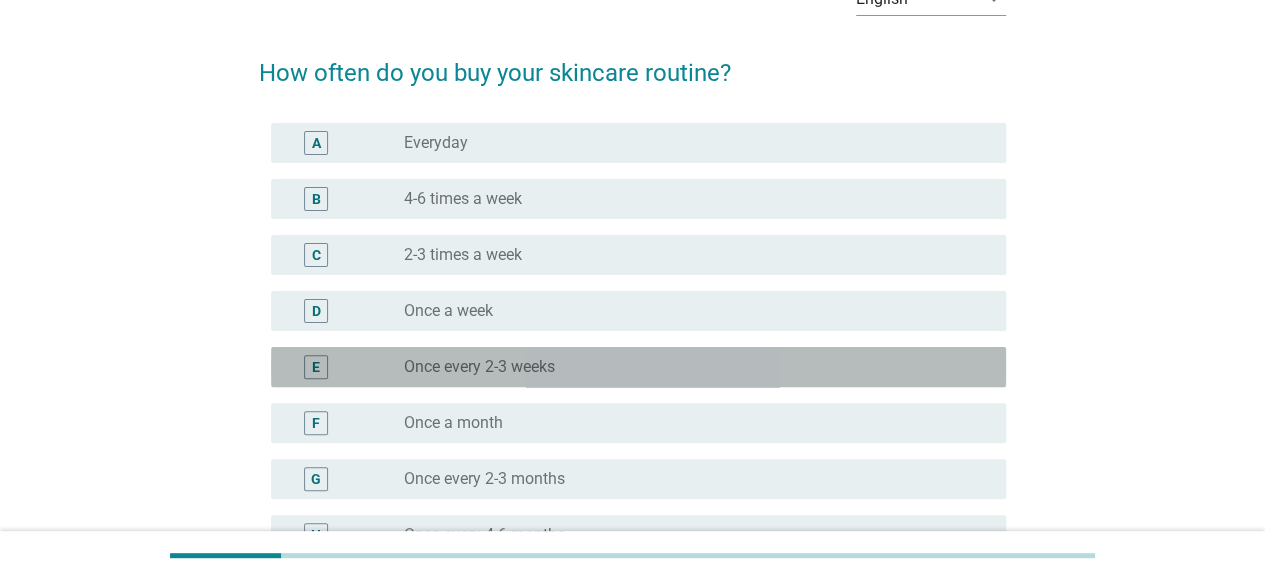 click on "Once every 2-3 weeks" at bounding box center [479, 367] 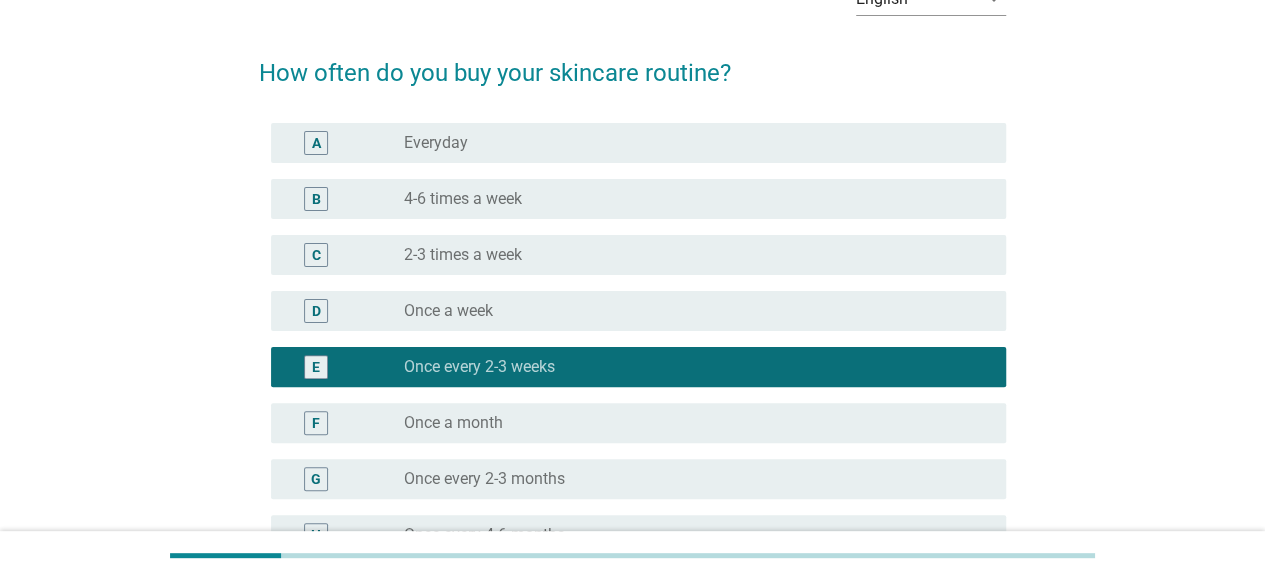 scroll, scrollTop: 410, scrollLeft: 0, axis: vertical 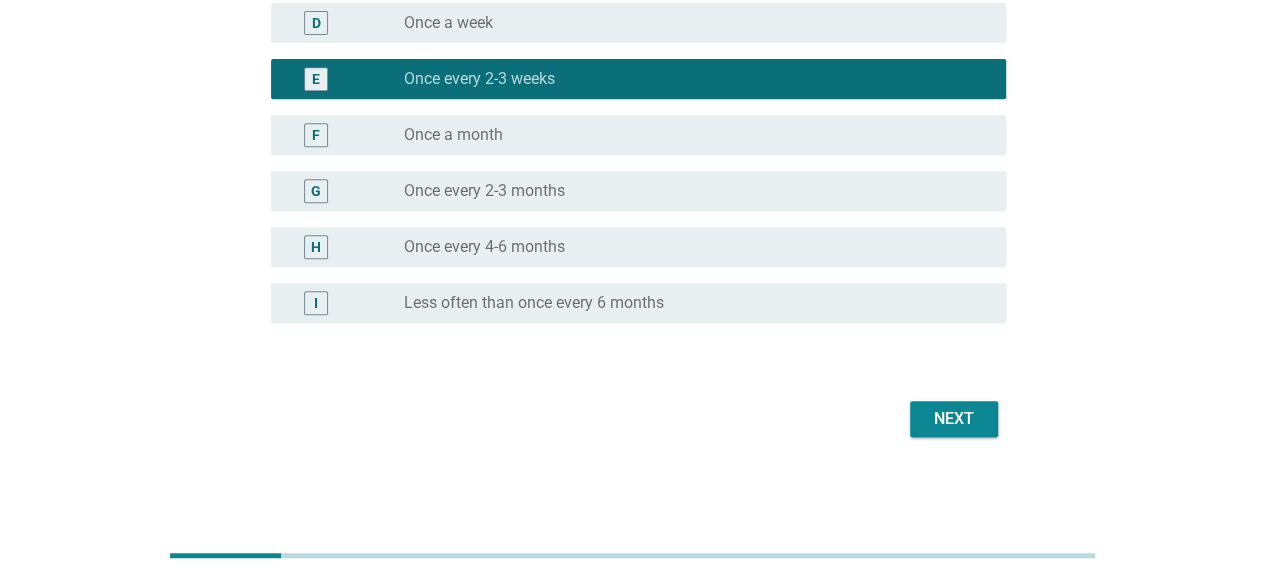 click on "F     radio_button_unchecked Once a month" at bounding box center [638, 135] 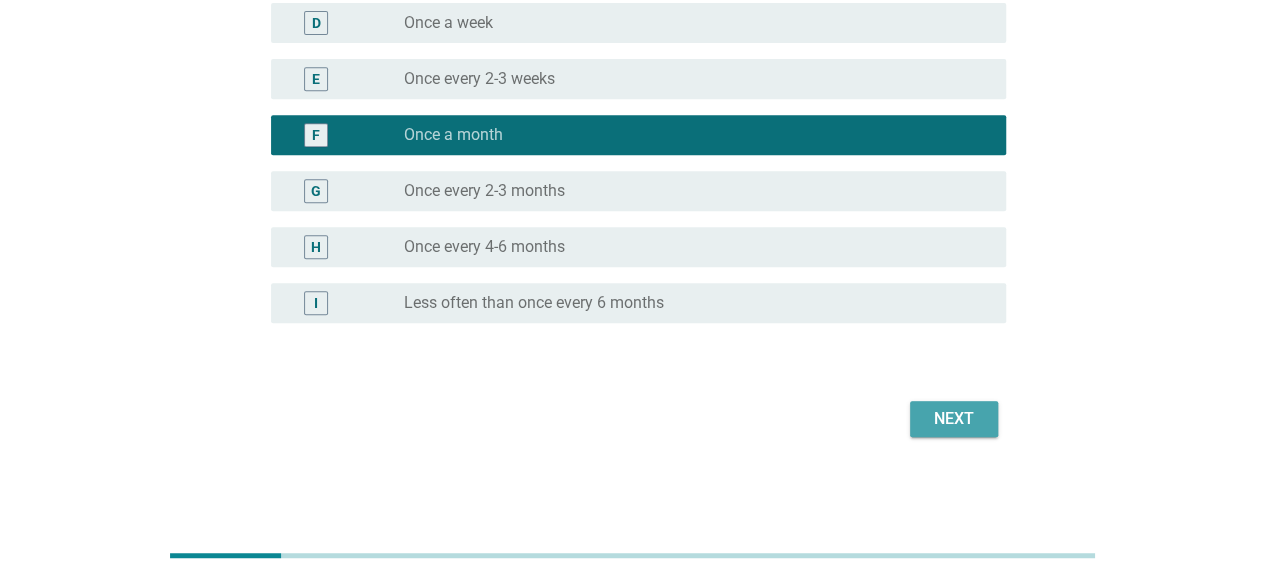 click on "Next" at bounding box center (954, 419) 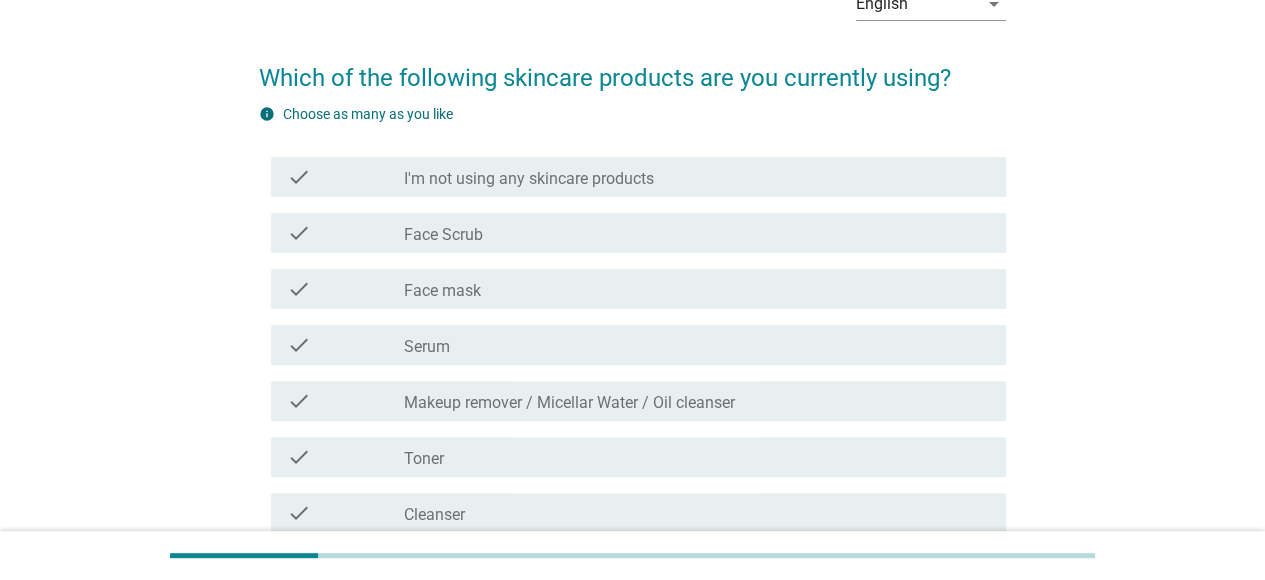 scroll, scrollTop: 122, scrollLeft: 0, axis: vertical 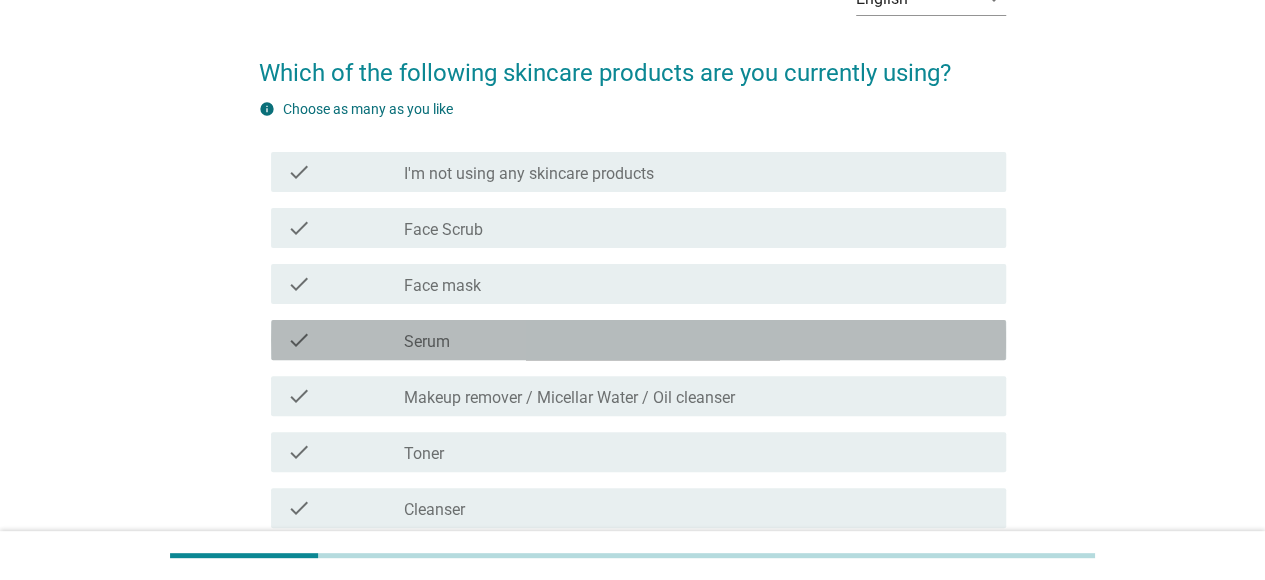 click on "check_box_outline_blank Serum" at bounding box center [697, 340] 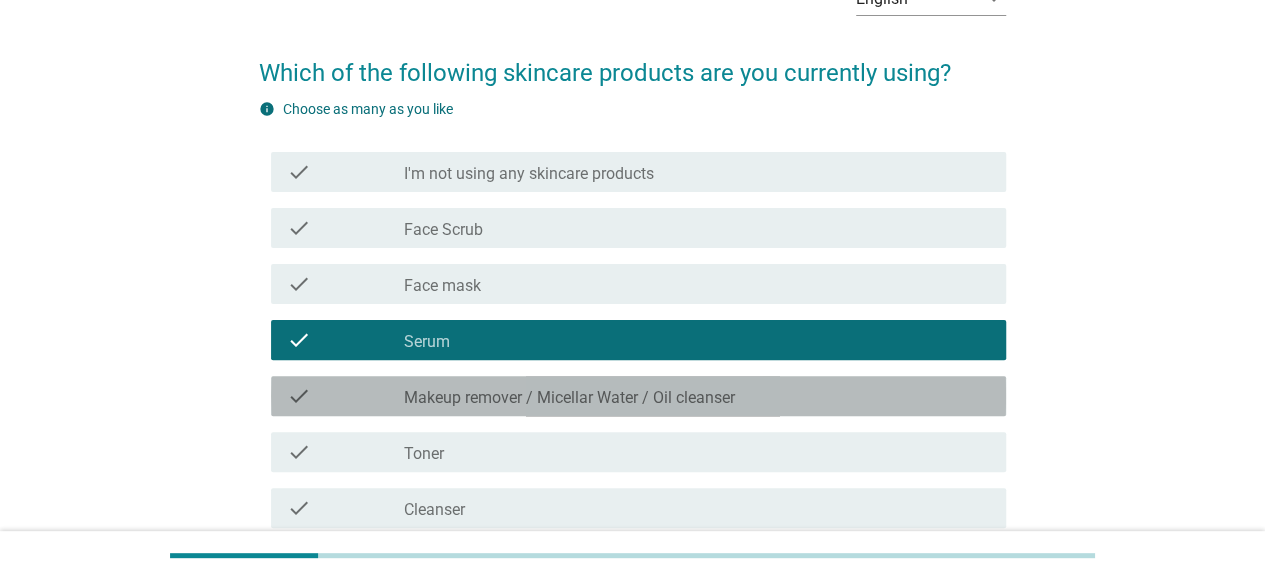 click on "check_box_outline_blank Makeup remover / Micellar Water / Oil cleanser" at bounding box center [697, 396] 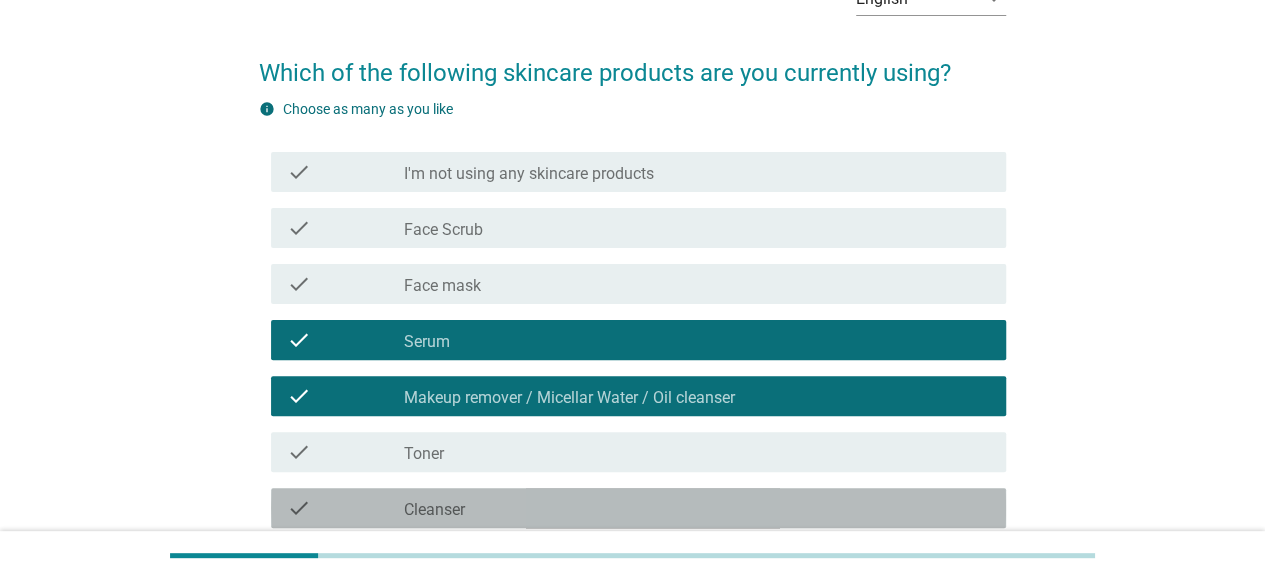 click on "check_box_outline_blank Cleanser" at bounding box center [697, 508] 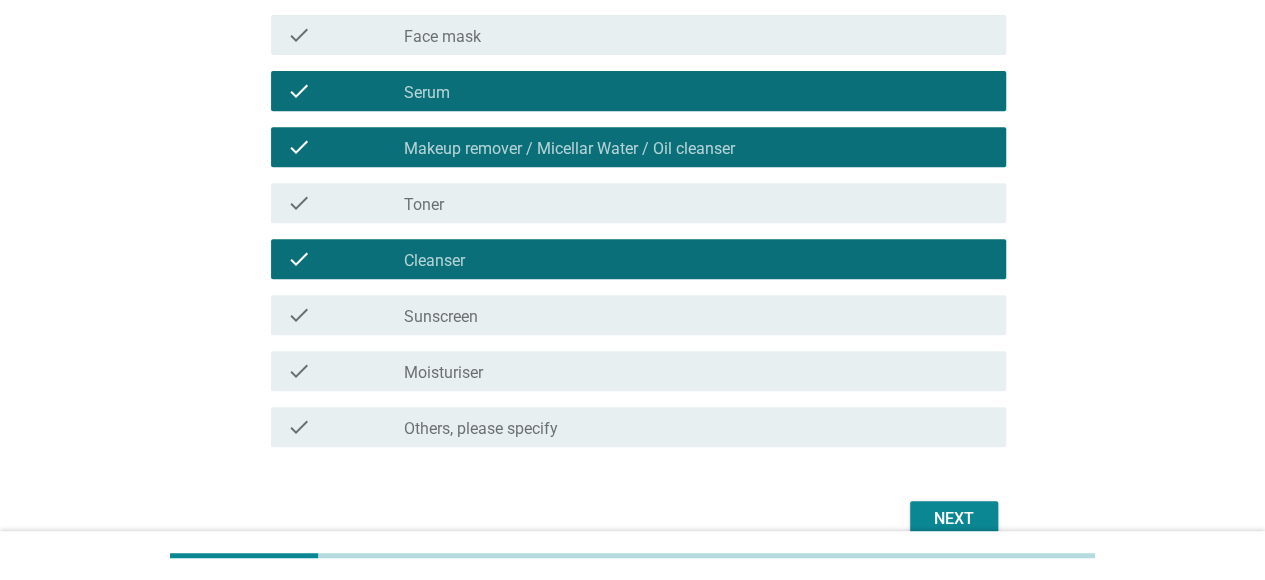 scroll, scrollTop: 374, scrollLeft: 0, axis: vertical 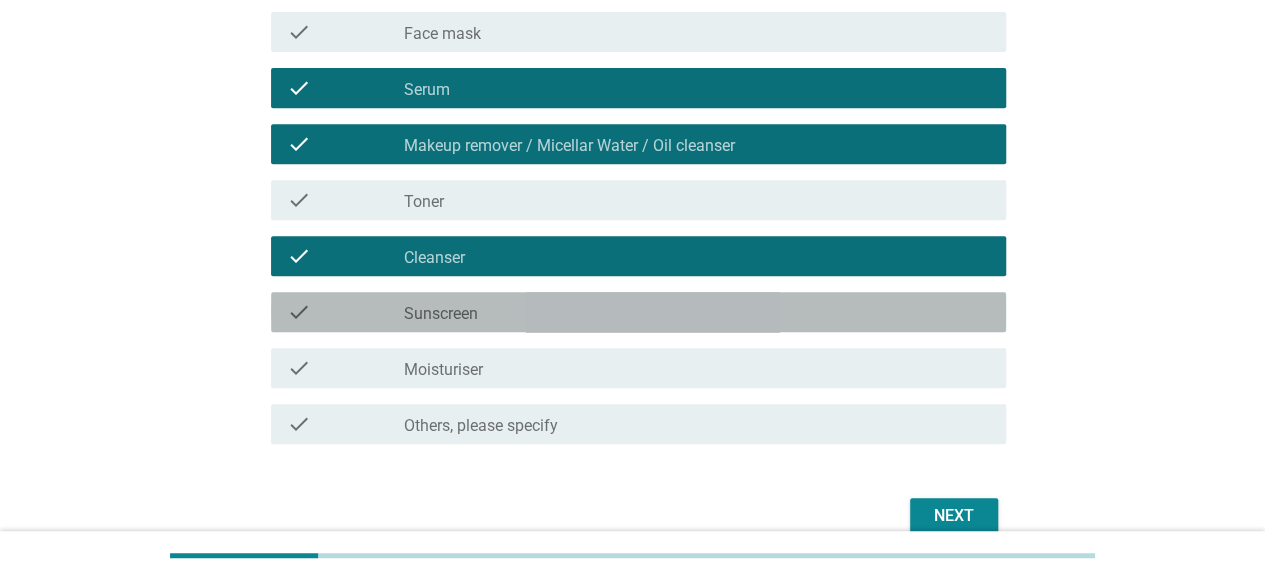 click on "check_box_outline_blank Sunscreen" at bounding box center [697, 312] 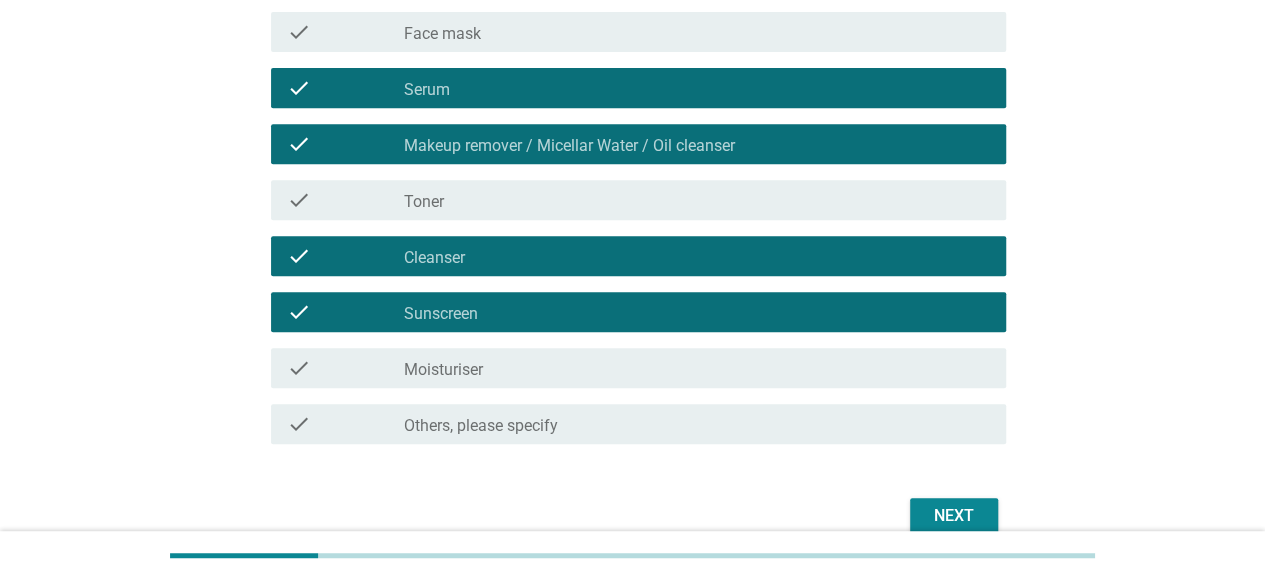 click on "check_box_outline_blank Moisturiser" at bounding box center (697, 368) 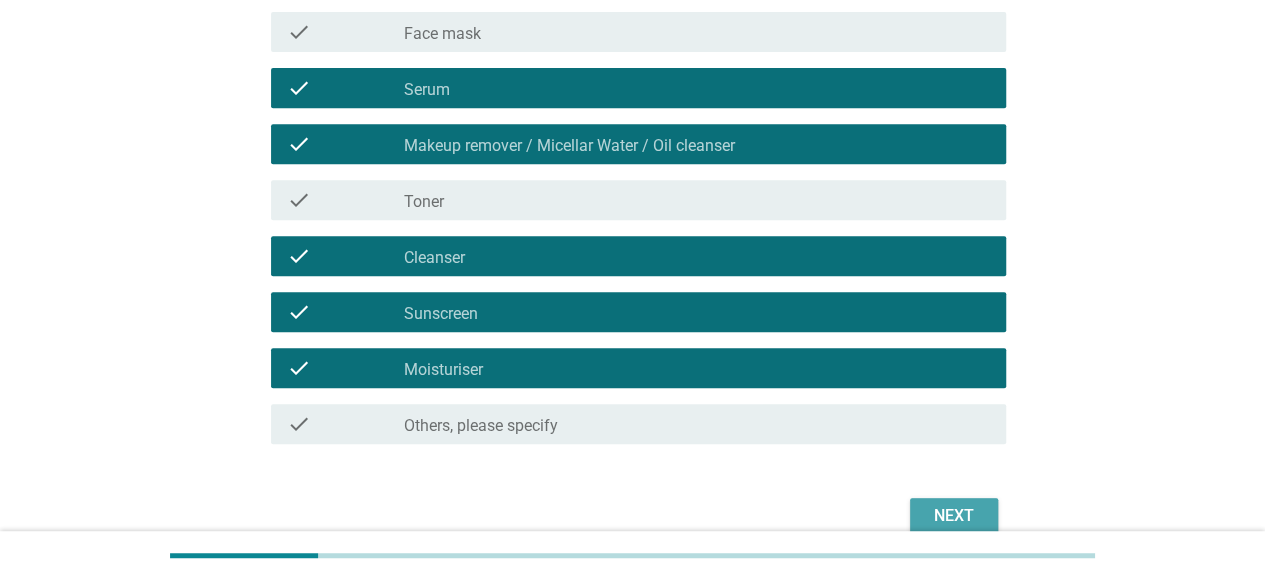 click on "Next" at bounding box center (954, 516) 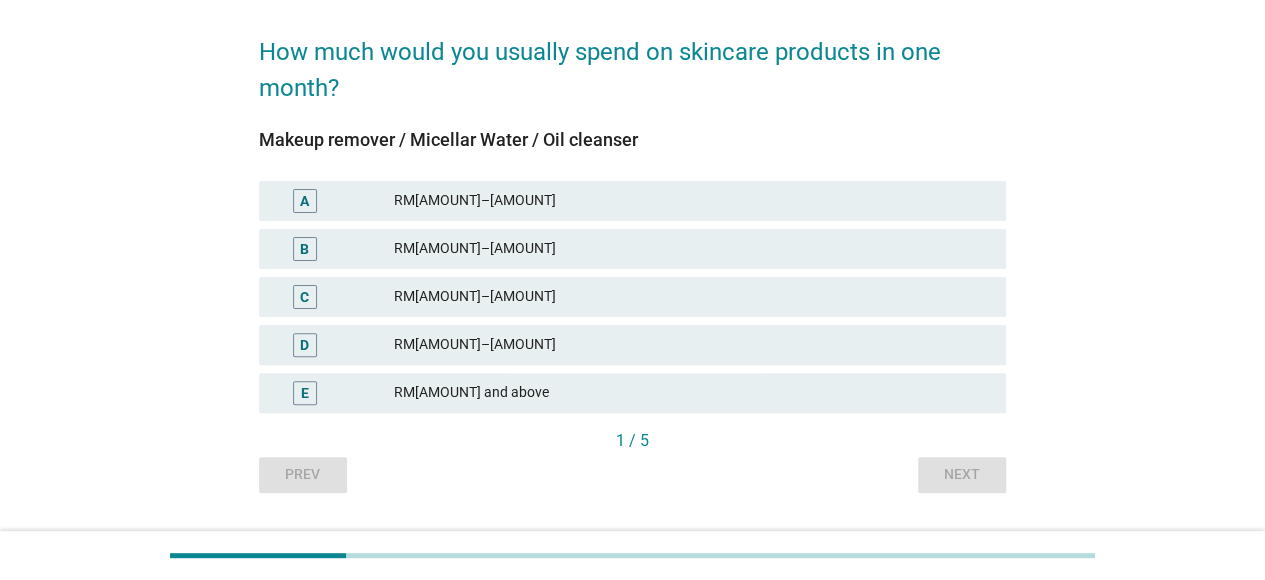 scroll, scrollTop: 144, scrollLeft: 0, axis: vertical 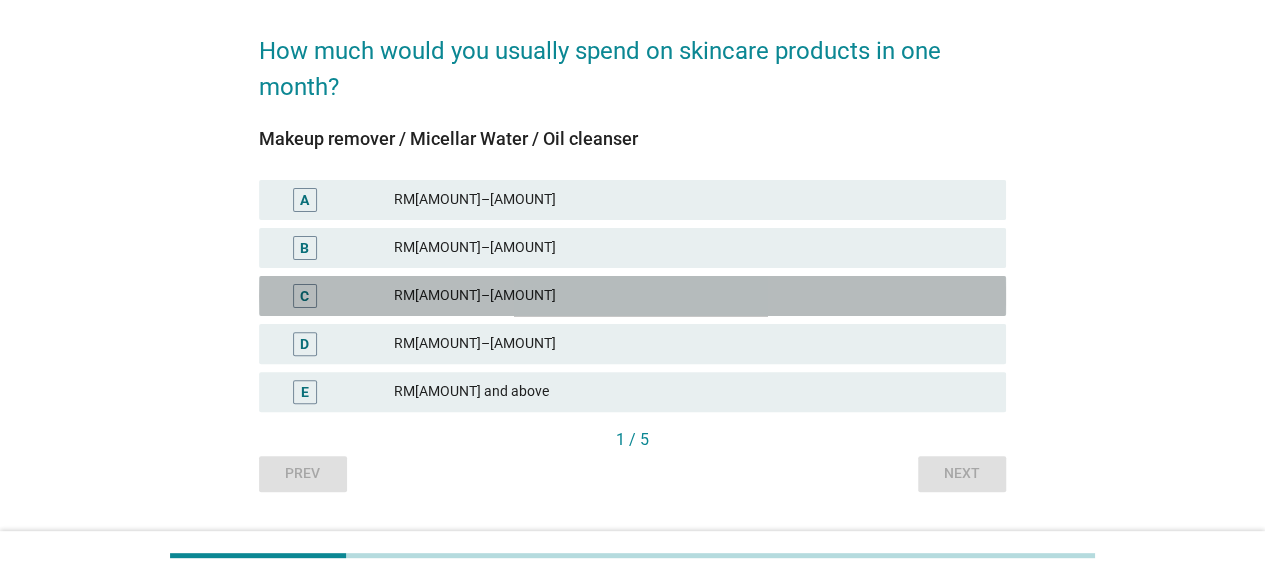 click on "RM[AMOUNT]–[AMOUNT]" at bounding box center (692, 296) 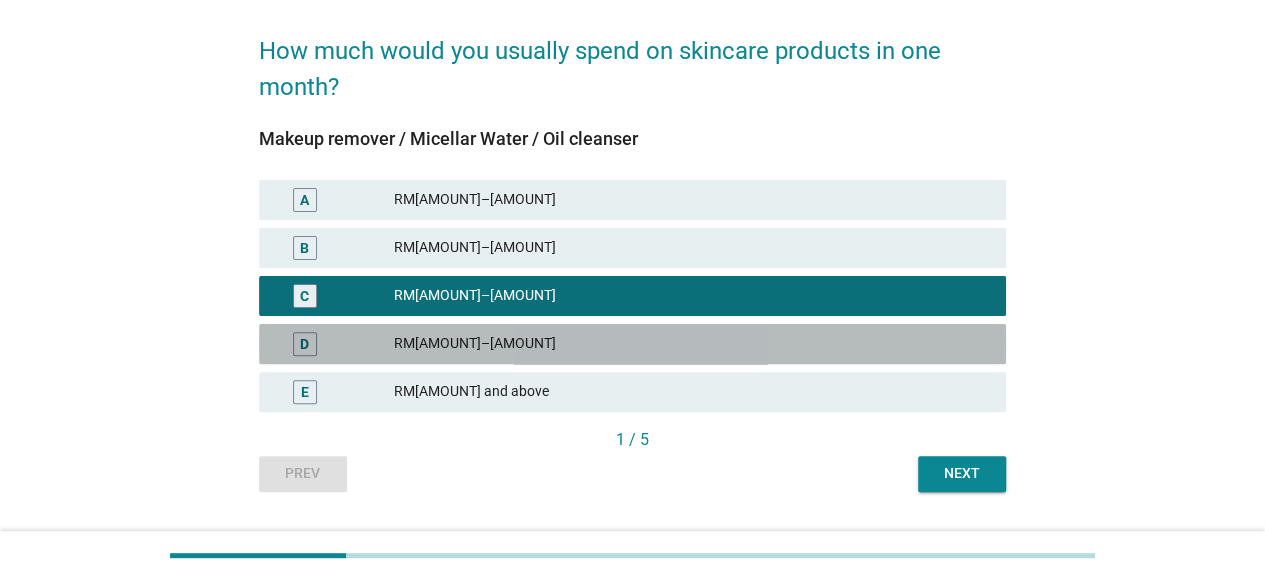 click on "RM[AMOUNT]–[AMOUNT]" at bounding box center [692, 344] 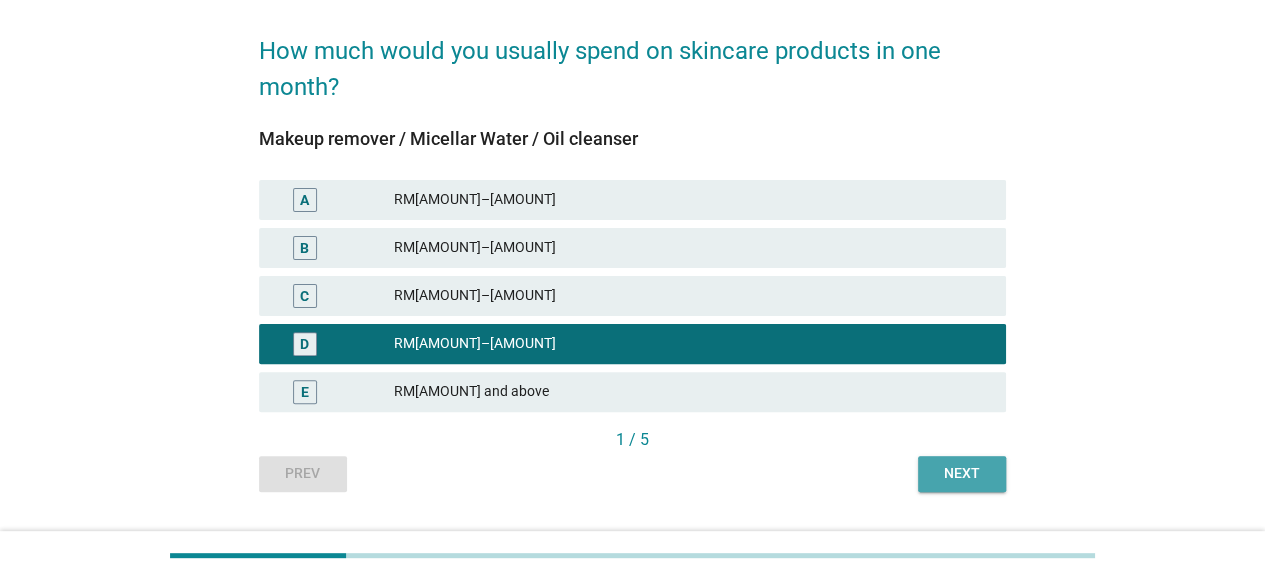 click on "Next" at bounding box center (962, 474) 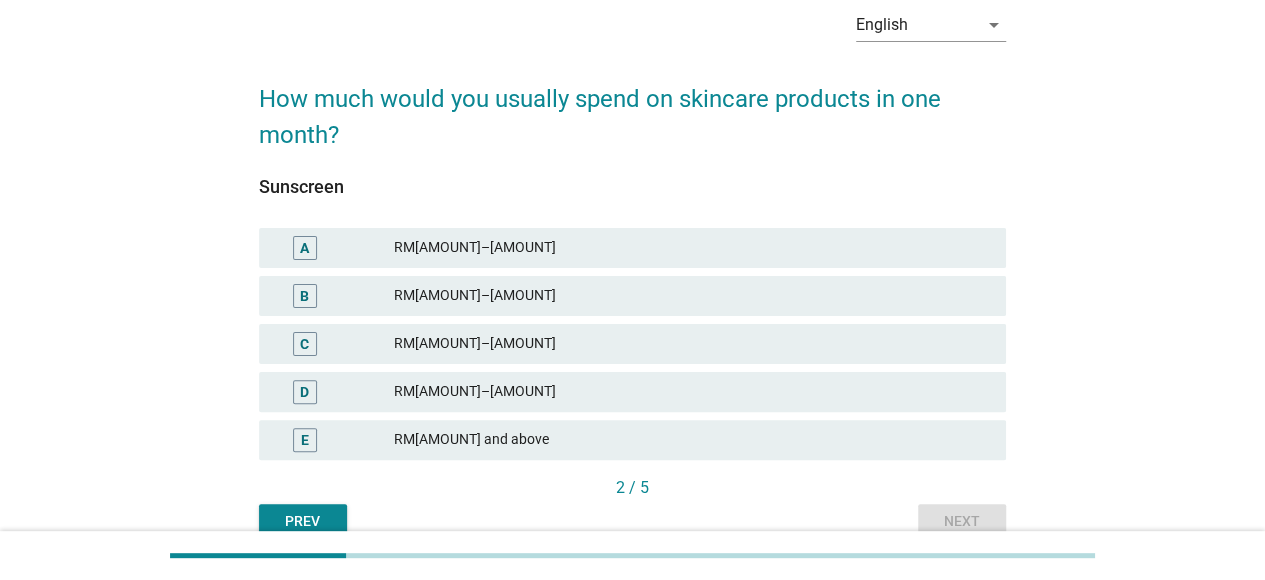scroll, scrollTop: 95, scrollLeft: 0, axis: vertical 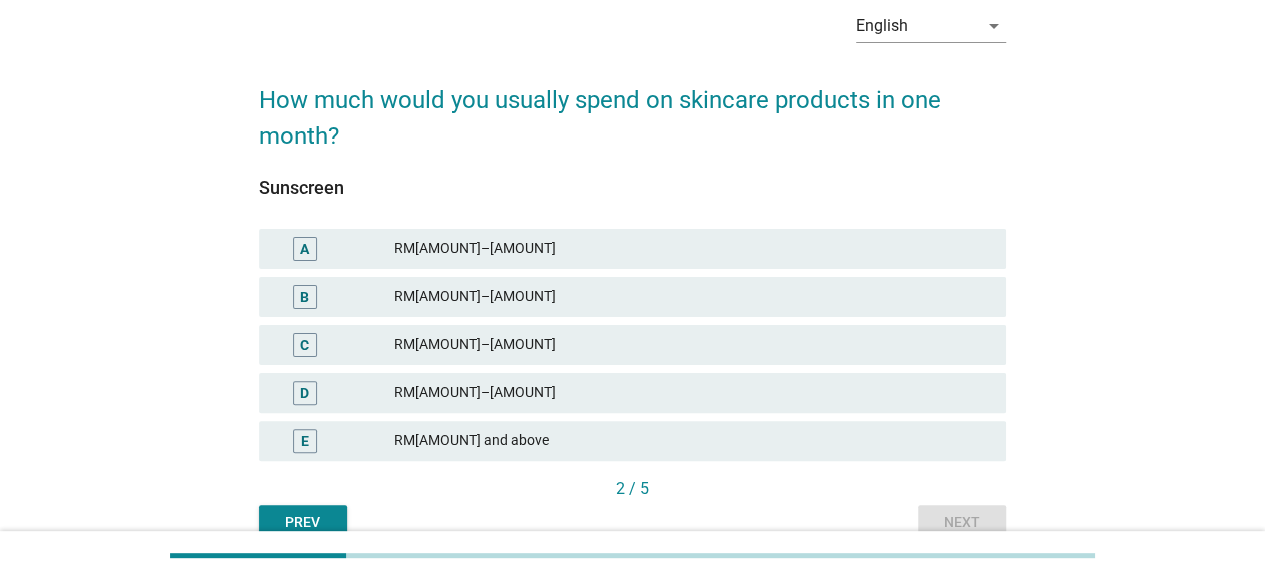 click on "RM[AMOUNT]–[AMOUNT]" at bounding box center (692, 345) 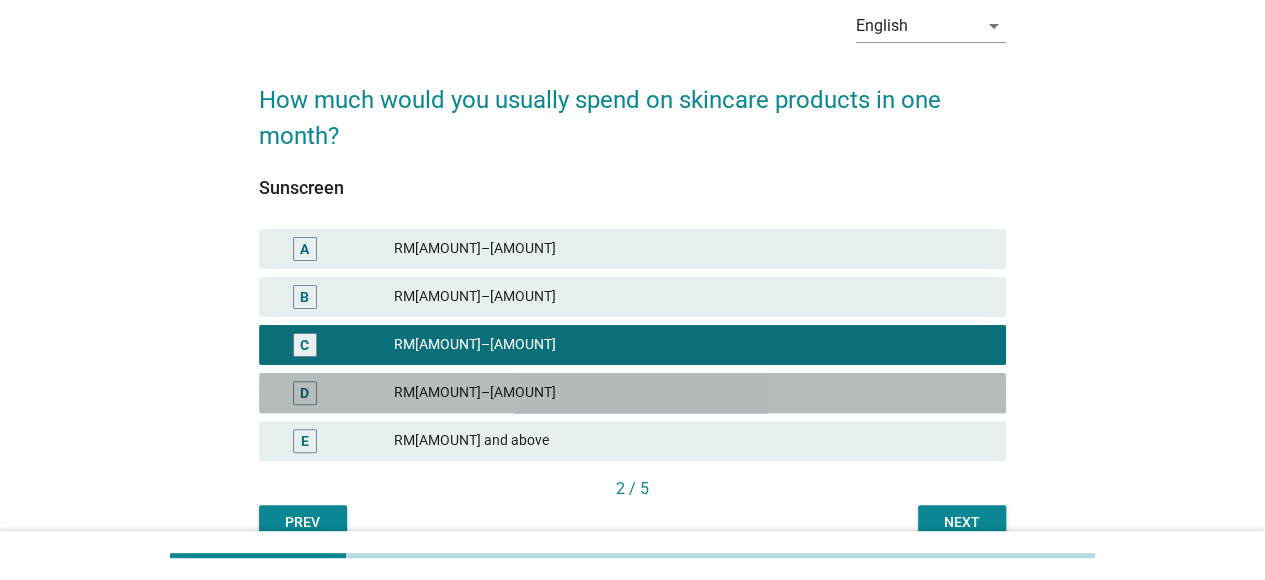 click on "RM[AMOUNT]–[AMOUNT]" at bounding box center (692, 393) 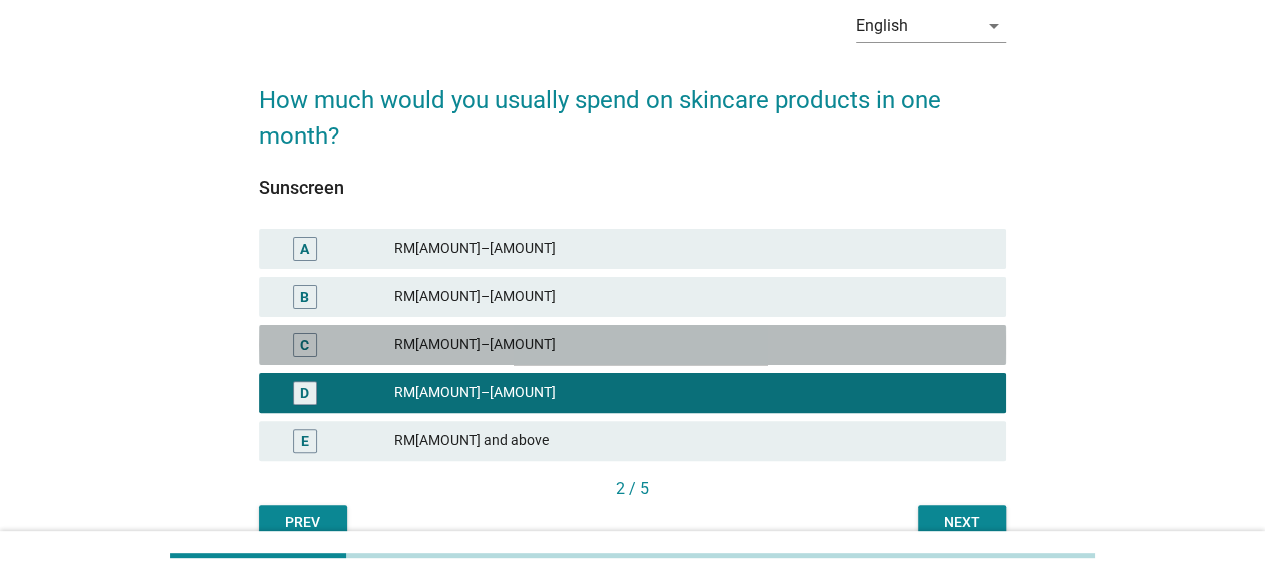 click on "C   RM[AMOUNT]–[AMOUNT]" at bounding box center [632, 345] 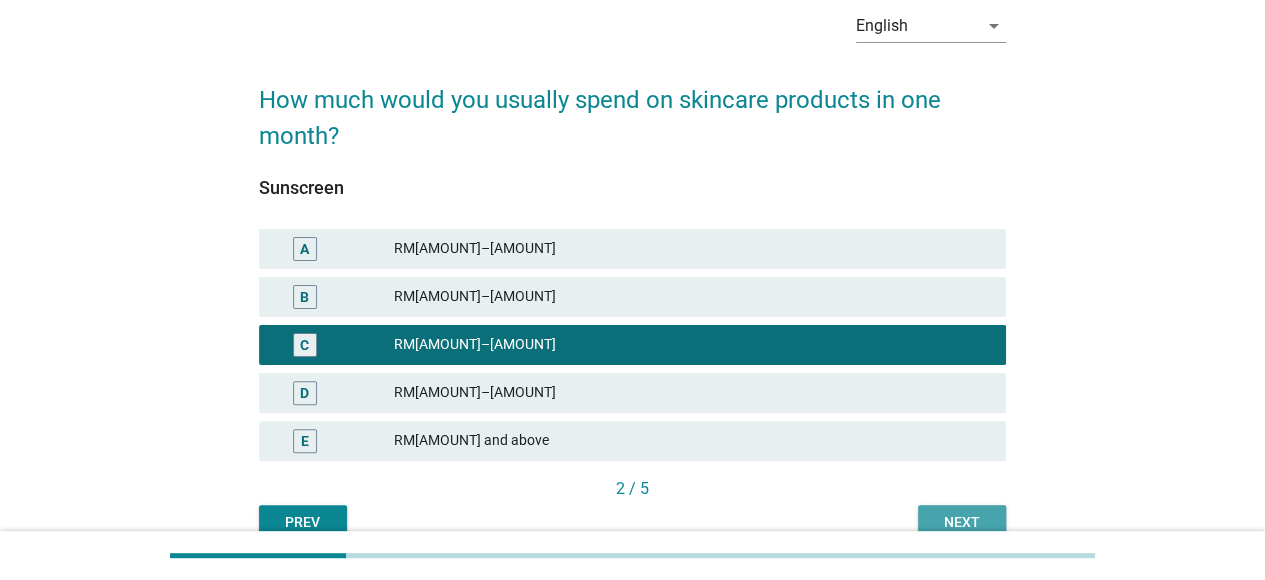 click on "Next" at bounding box center (962, 523) 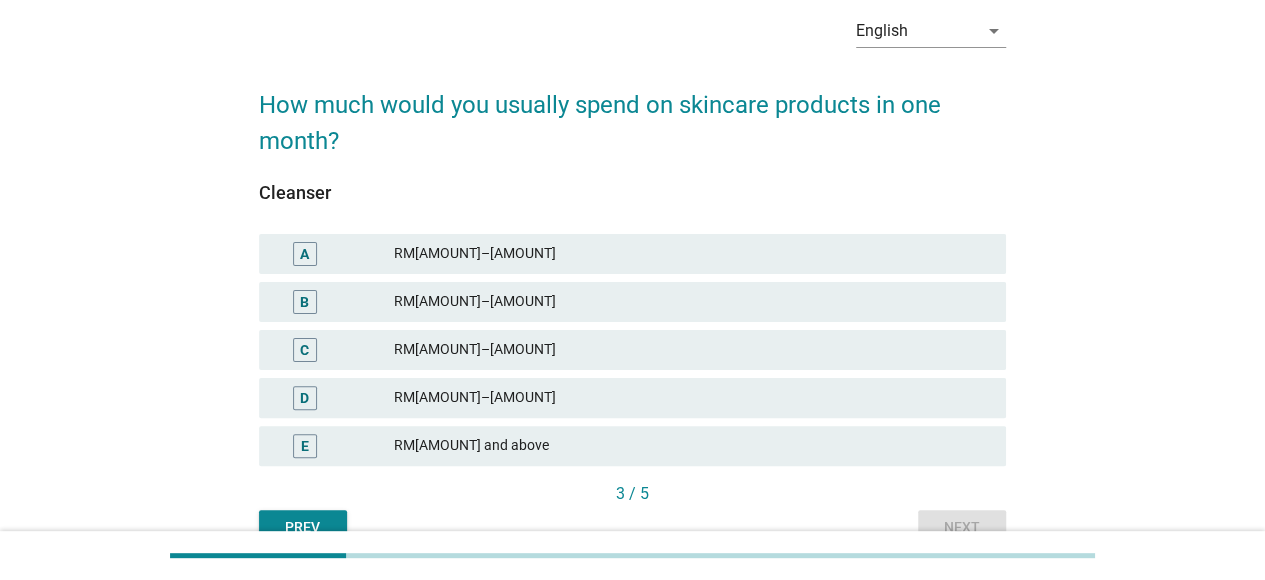 scroll, scrollTop: 102, scrollLeft: 0, axis: vertical 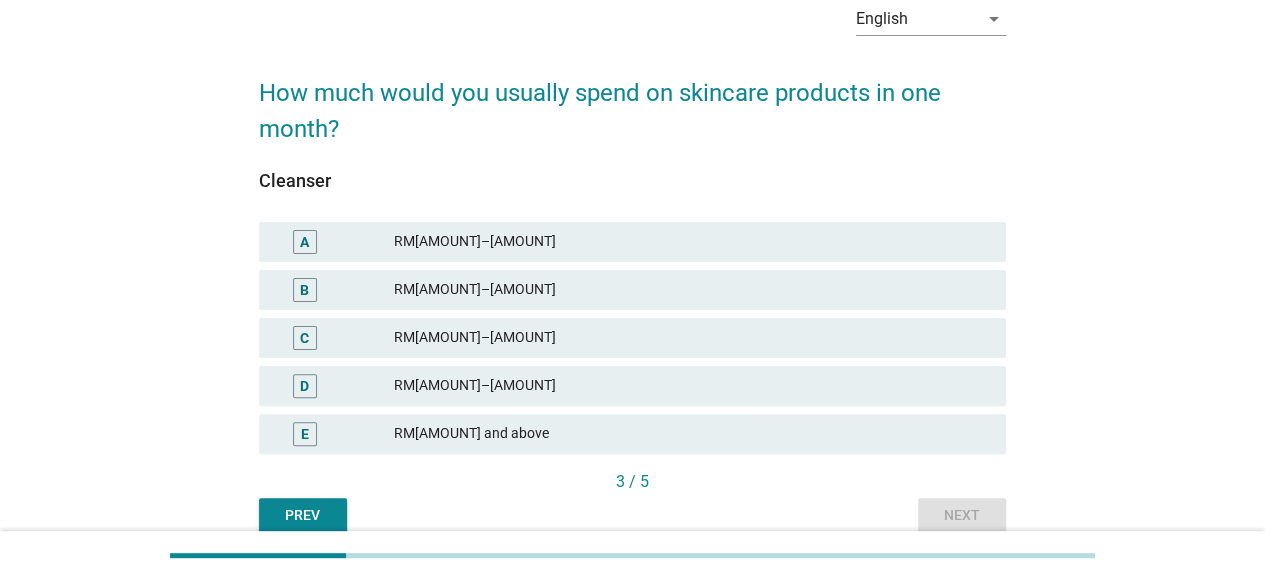 click on "RM[AMOUNT]–[AMOUNT]" at bounding box center [692, 338] 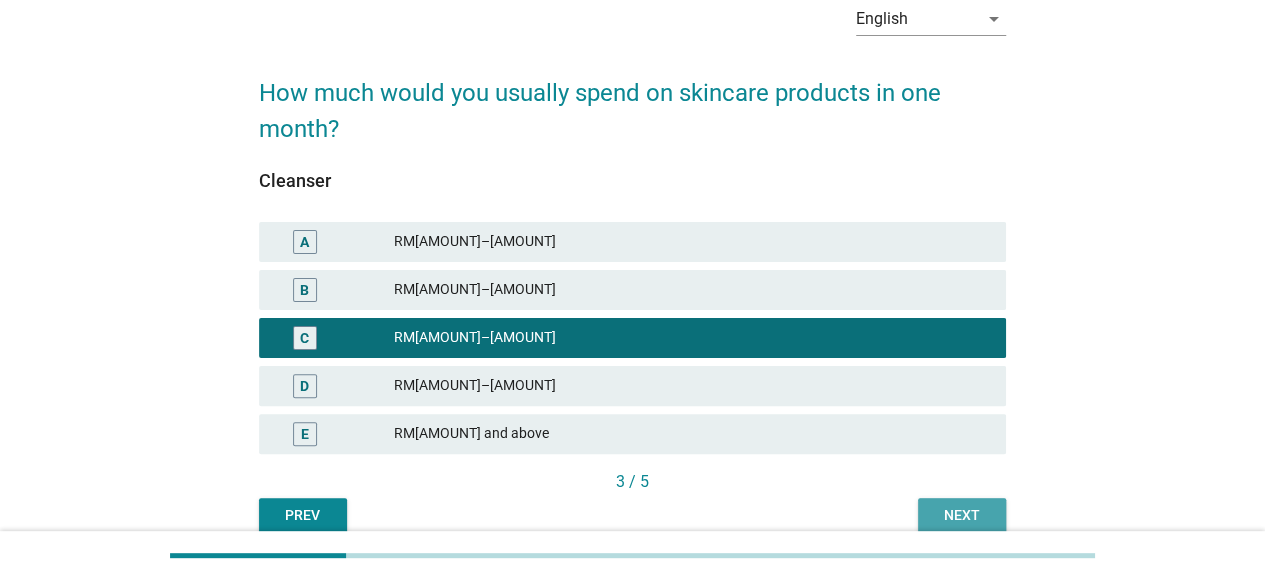 click on "Next" at bounding box center [962, 515] 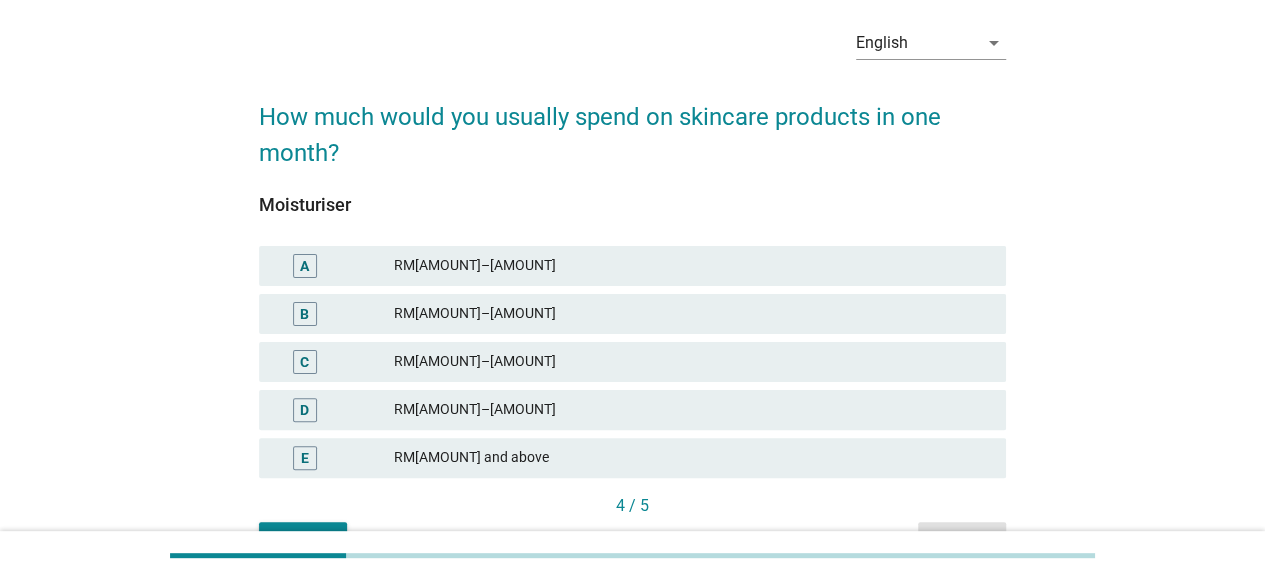 scroll, scrollTop: 80, scrollLeft: 0, axis: vertical 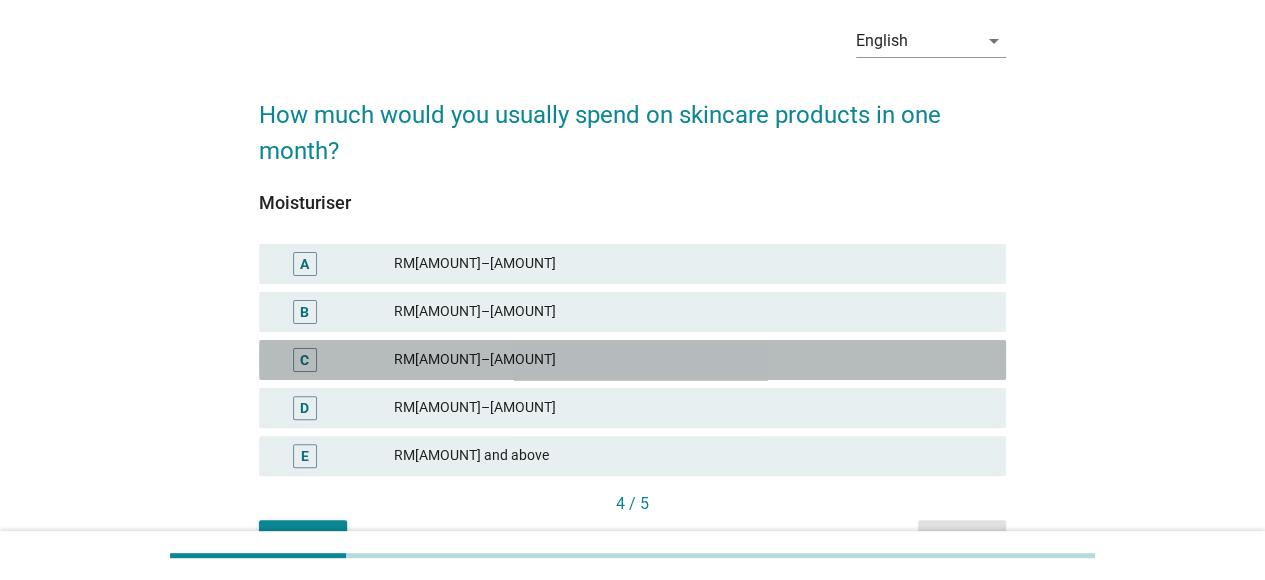 click on "RM[AMOUNT]–[AMOUNT]" at bounding box center (692, 360) 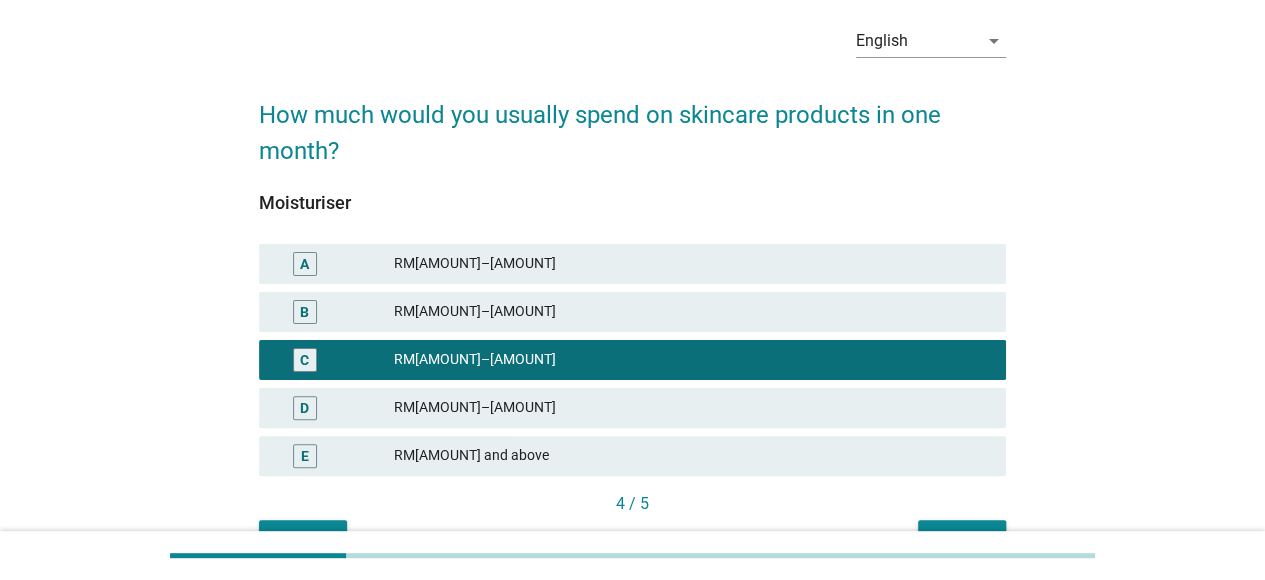 scroll, scrollTop: 193, scrollLeft: 0, axis: vertical 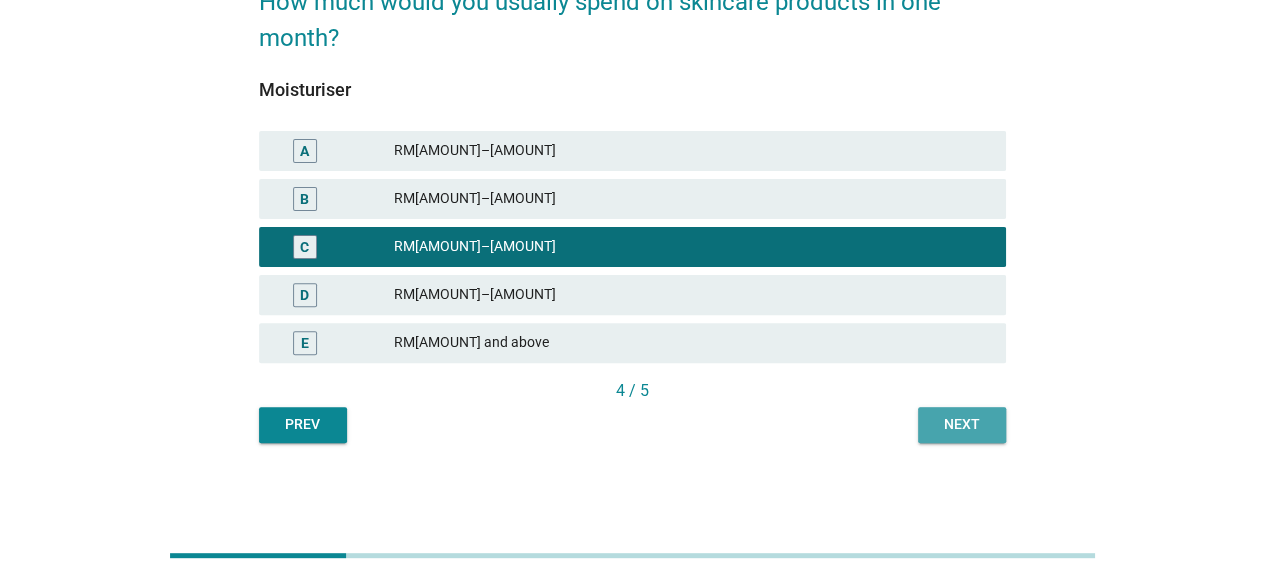 click on "Next" at bounding box center [962, 424] 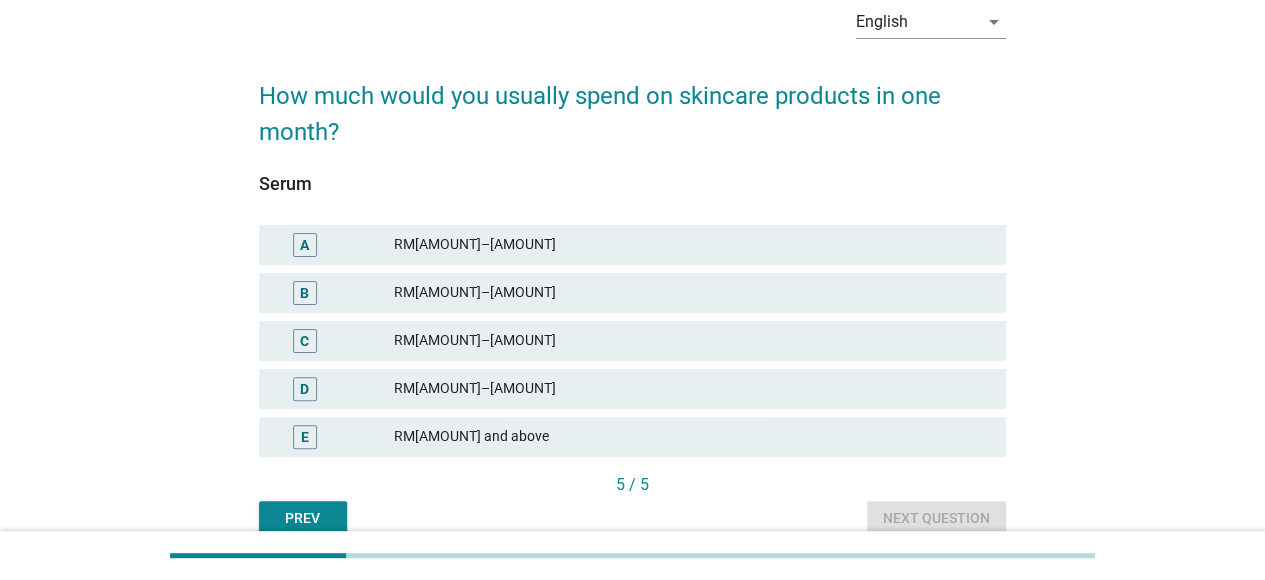 scroll, scrollTop: 100, scrollLeft: 0, axis: vertical 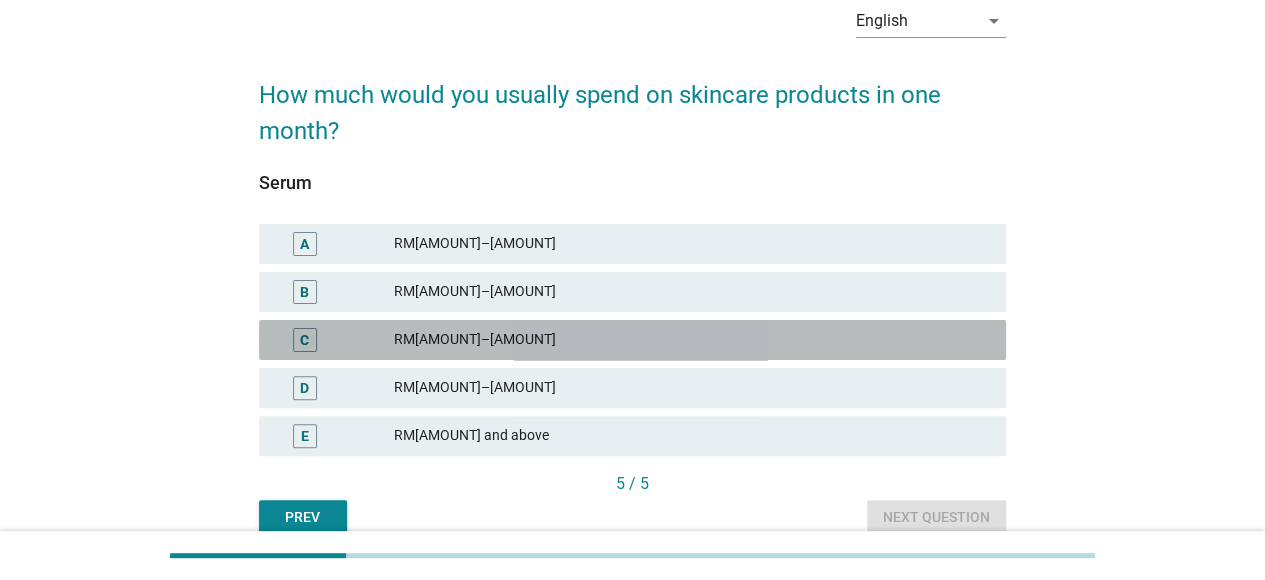 click on "RM[AMOUNT]–[AMOUNT]" at bounding box center (692, 340) 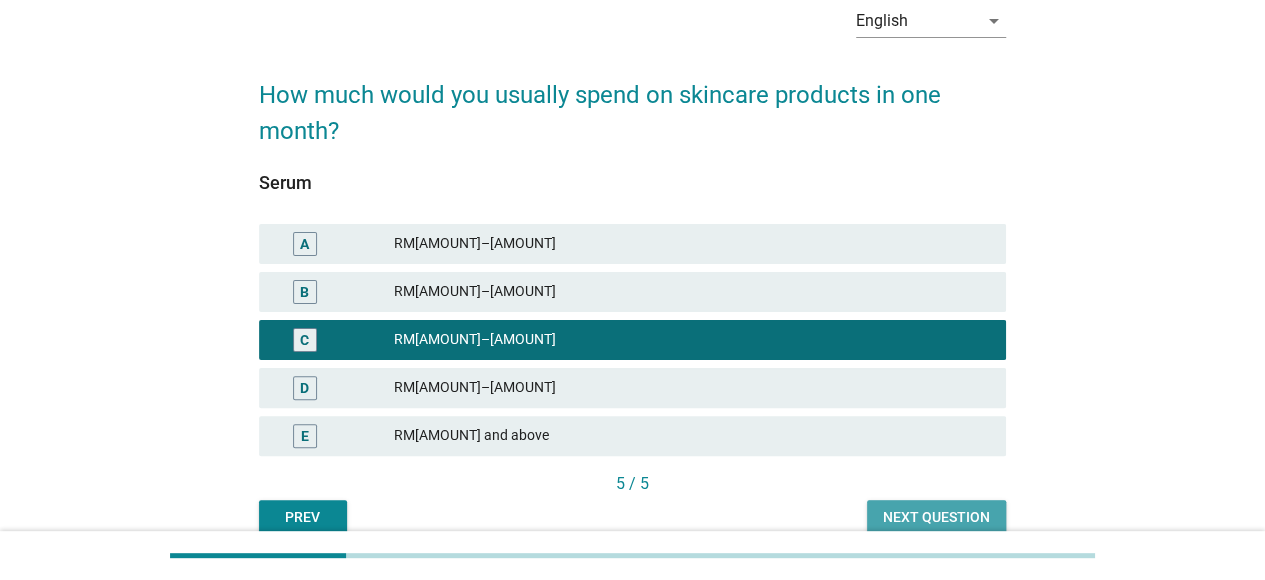 click on "Next question" at bounding box center [936, 517] 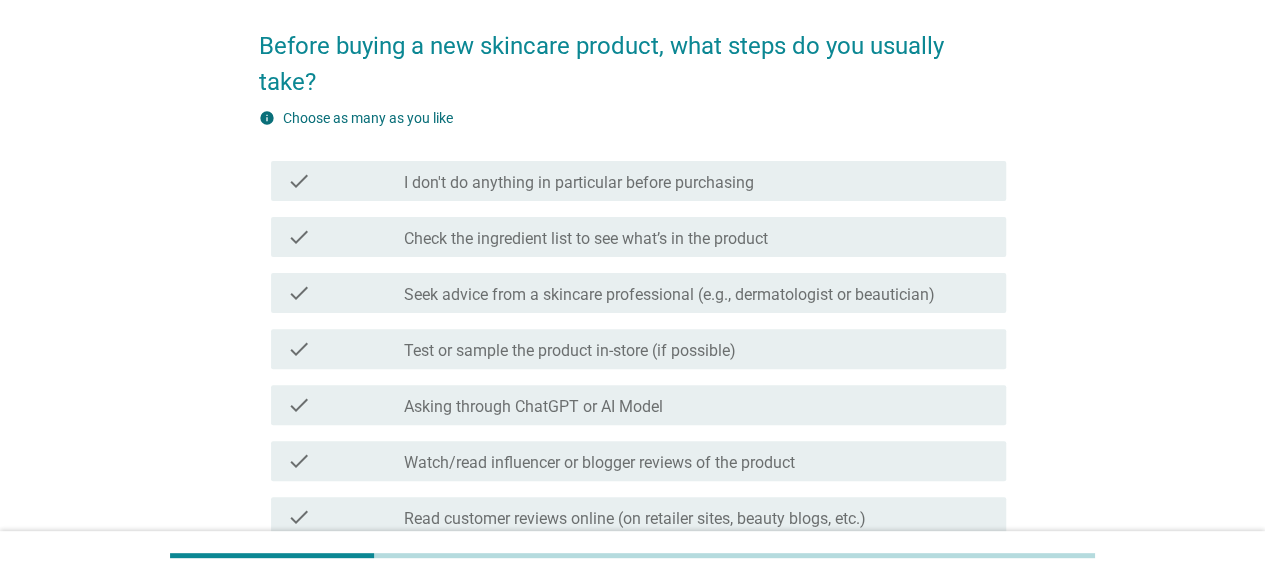scroll, scrollTop: 151, scrollLeft: 0, axis: vertical 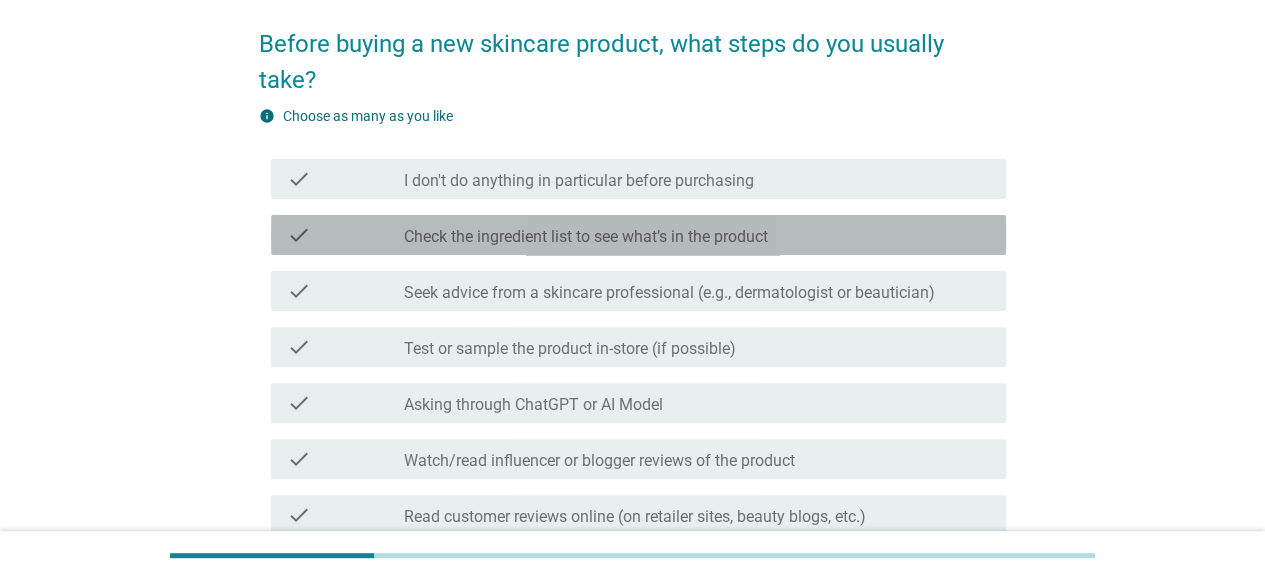 click on "Check the ingredient list to see what’s in the product" at bounding box center [586, 237] 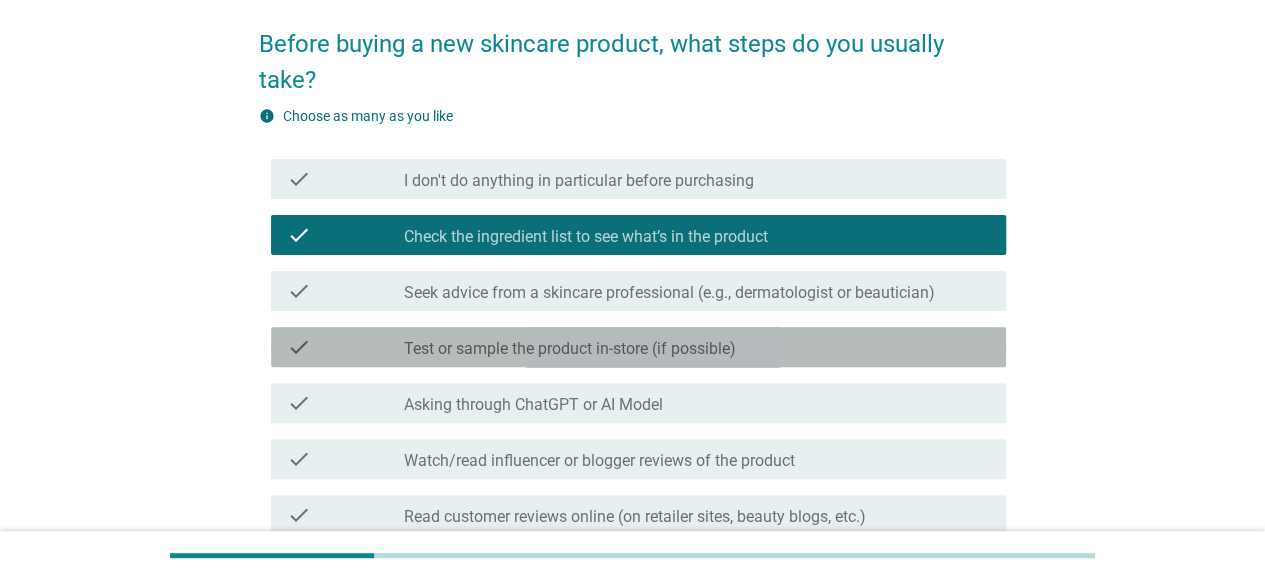 click on "Test or sample the product in-store (if possible)" at bounding box center (570, 349) 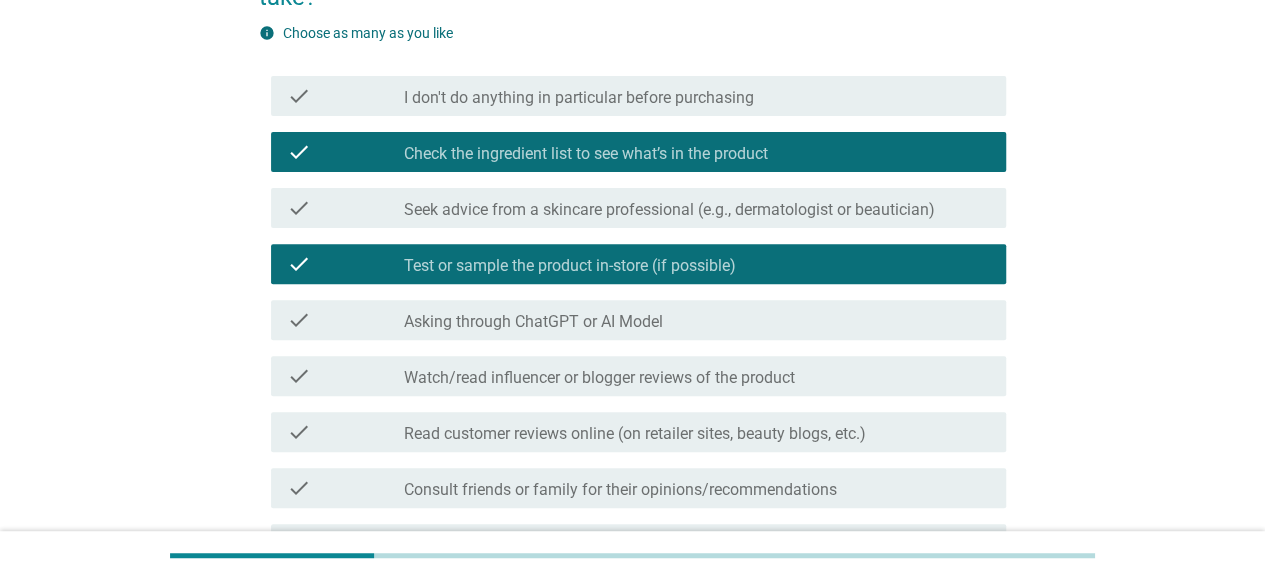 scroll, scrollTop: 237, scrollLeft: 0, axis: vertical 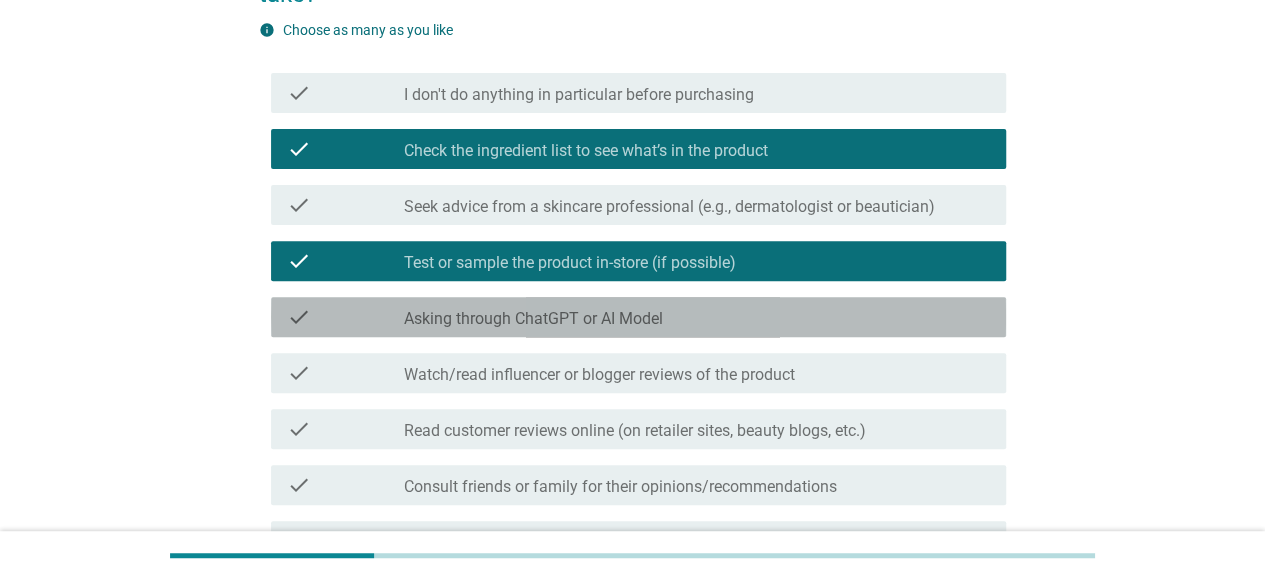 click on "Asking through ChatGPT or AI Model" at bounding box center (533, 319) 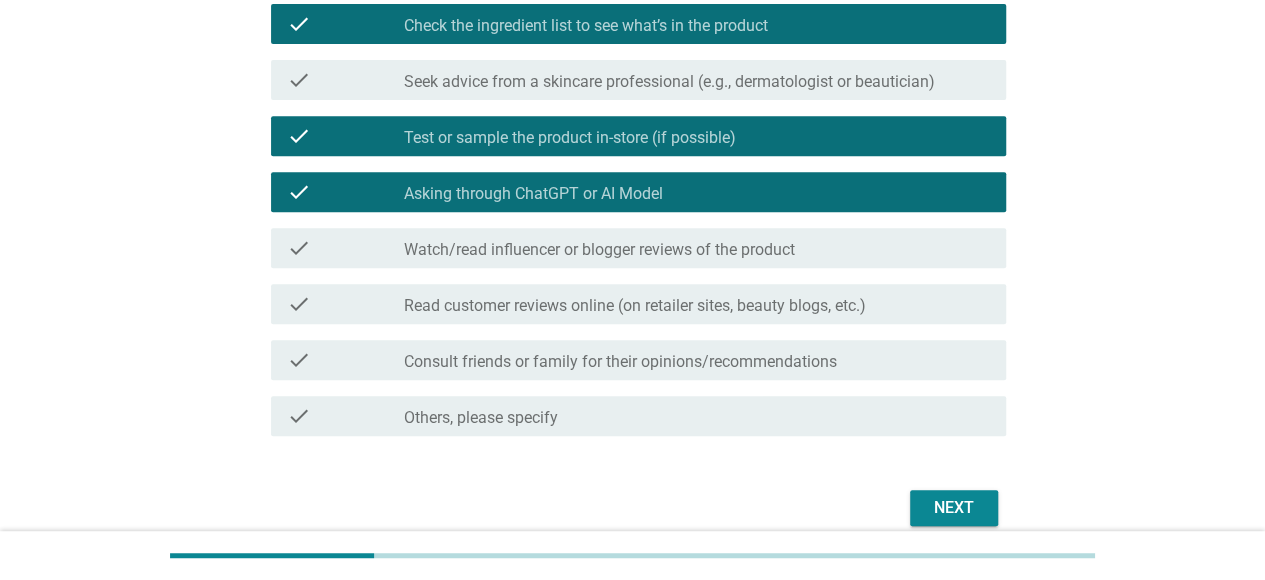 scroll, scrollTop: 363, scrollLeft: 0, axis: vertical 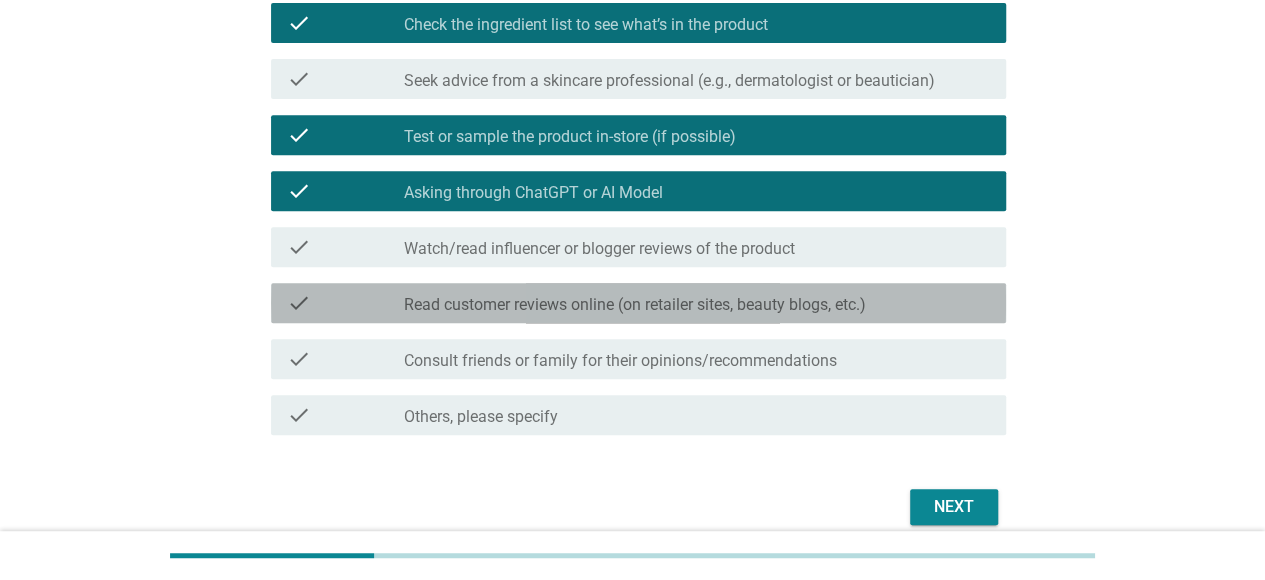 click on "check_box_outline_blank Read customer reviews online (on retailer sites, beauty blogs, etc.)" at bounding box center [697, 303] 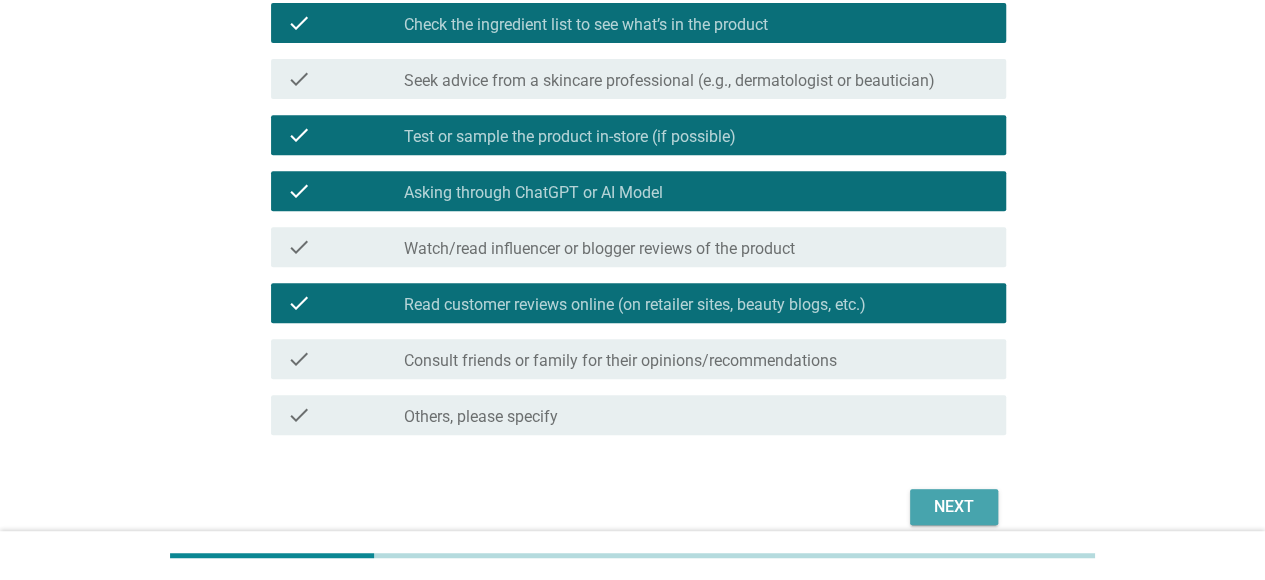 click on "Next" at bounding box center (954, 507) 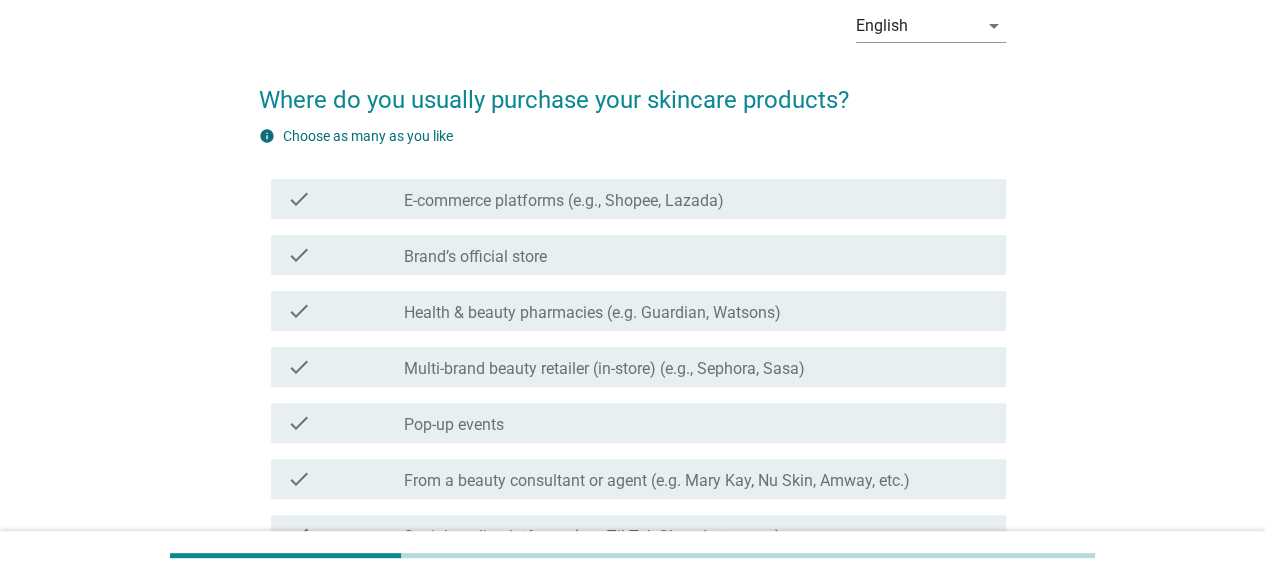 scroll, scrollTop: 98, scrollLeft: 0, axis: vertical 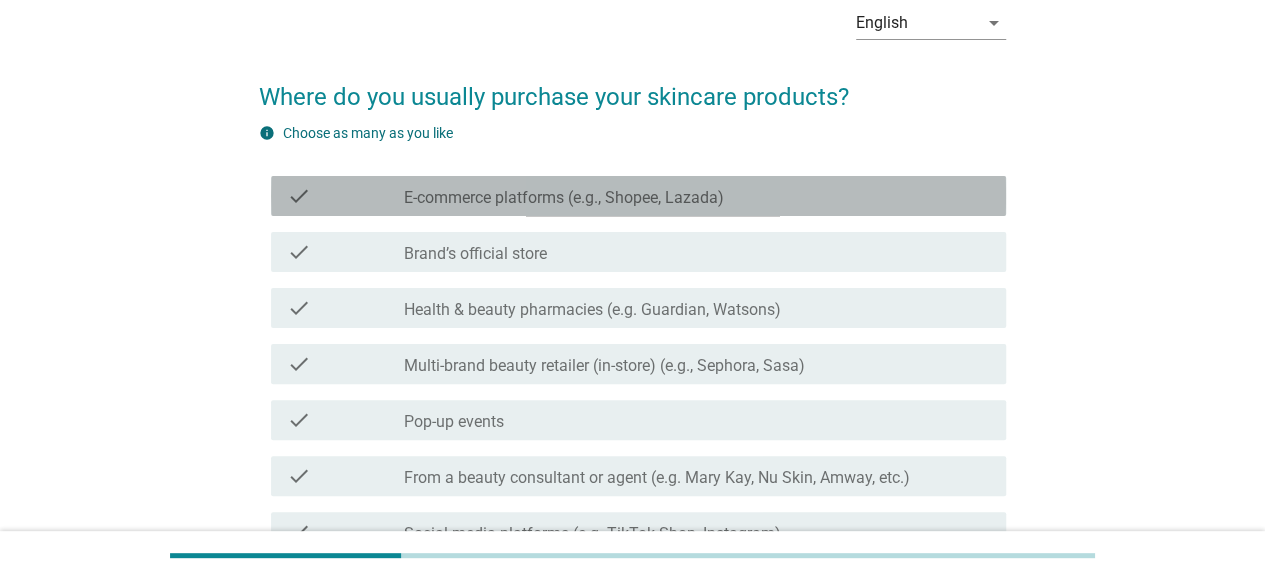 click on "E-commerce platforms (e.g., Shopee, Lazada)" at bounding box center (564, 198) 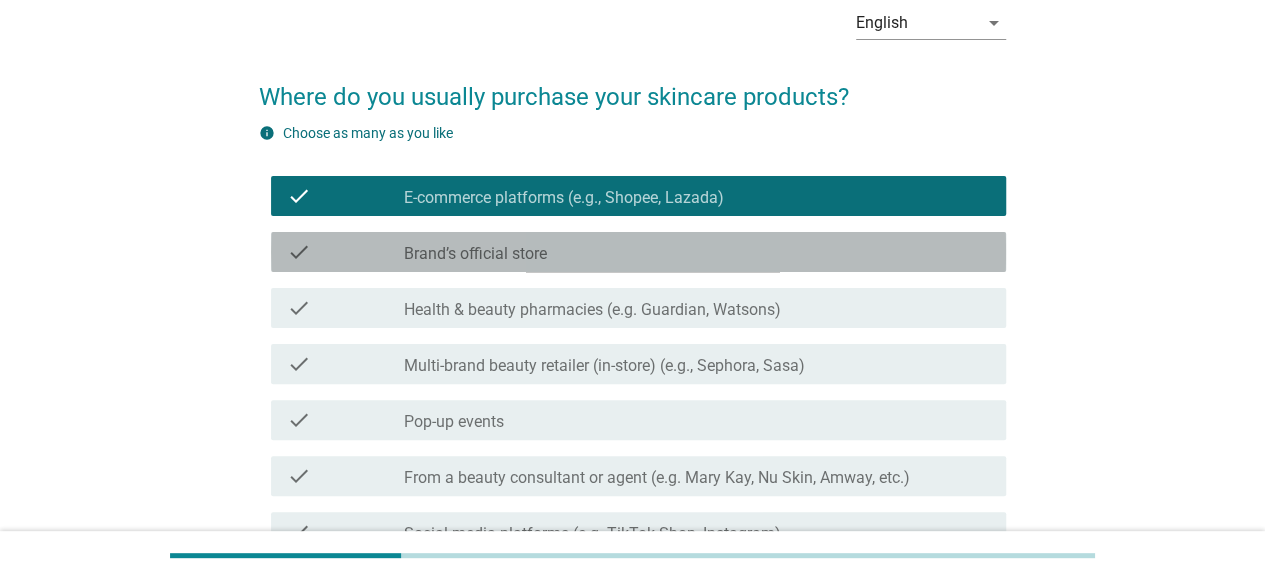 click on "check_box_outline_blank Brand’s official store" at bounding box center [697, 252] 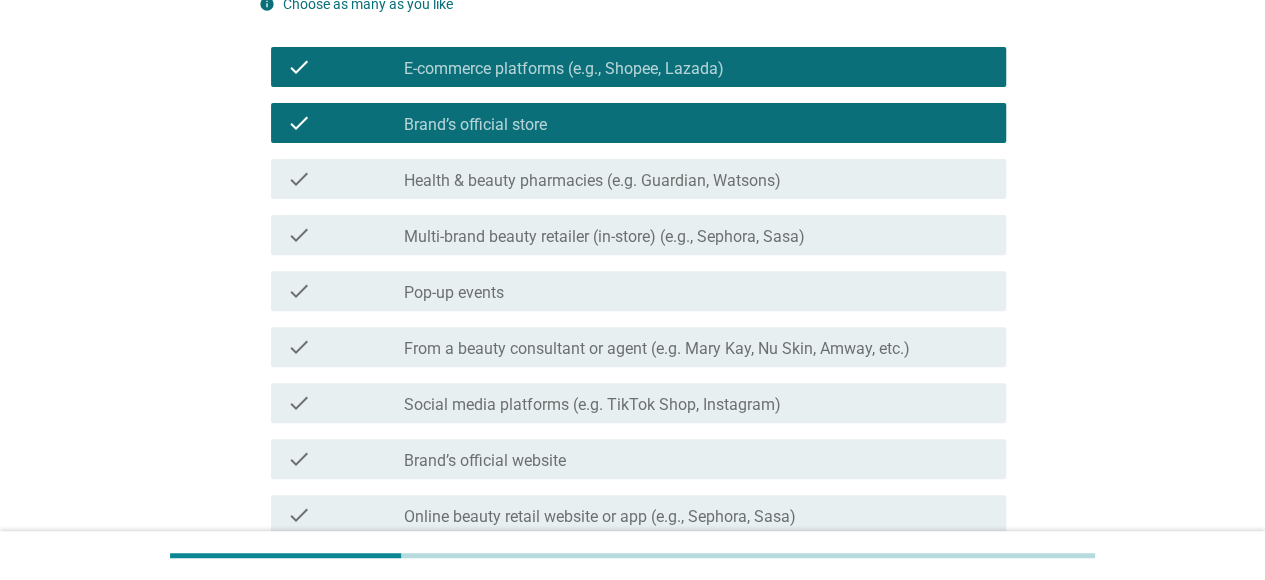 scroll, scrollTop: 228, scrollLeft: 0, axis: vertical 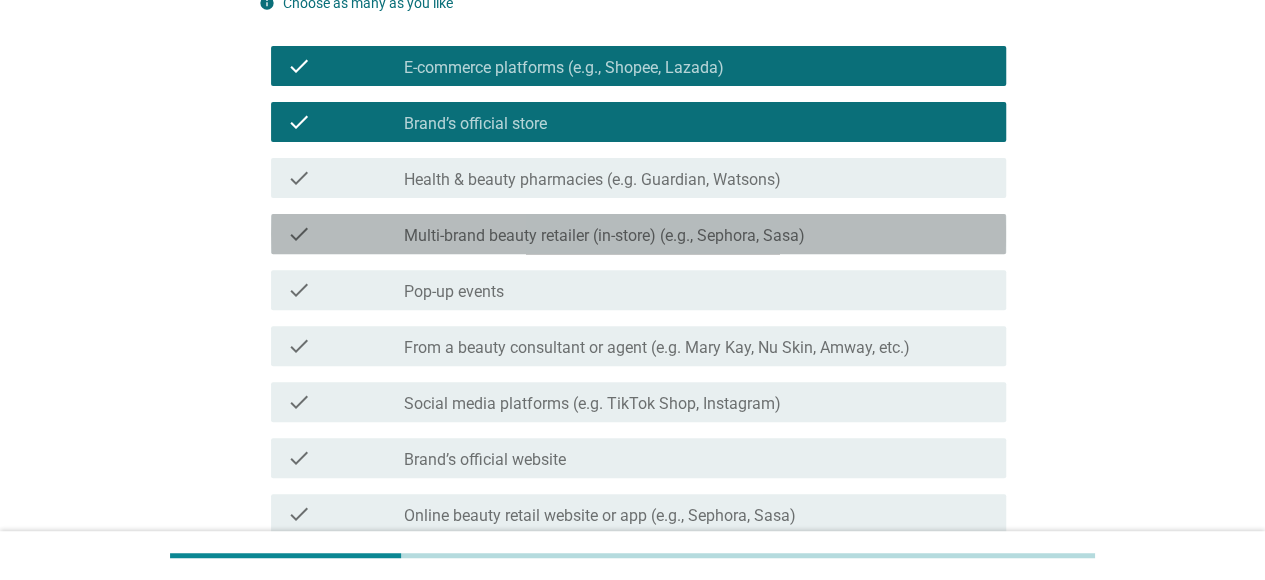 click on "Multi-brand beauty retailer (in-store) (e.g., Sephora, Sasa)" at bounding box center (604, 236) 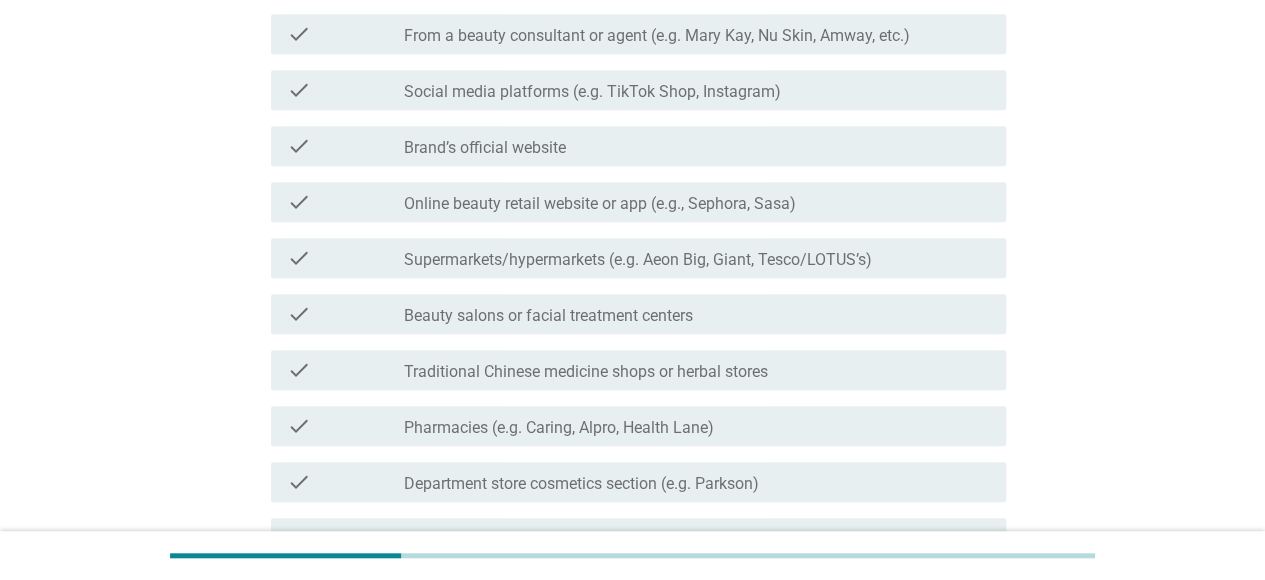 scroll, scrollTop: 647, scrollLeft: 0, axis: vertical 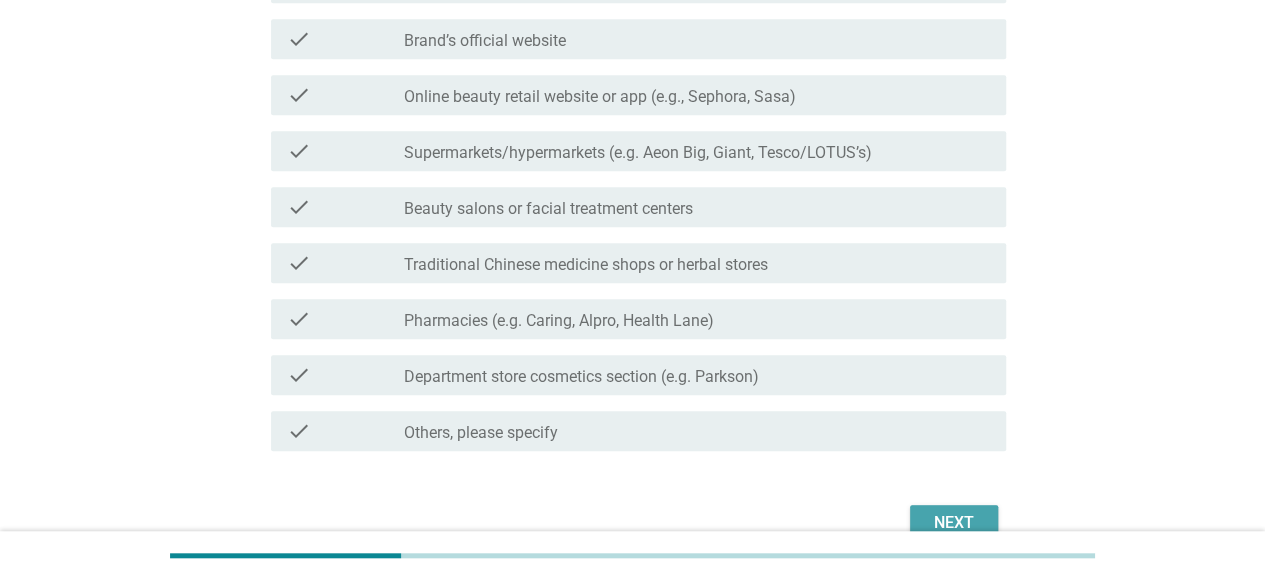 click on "Next" at bounding box center [954, 523] 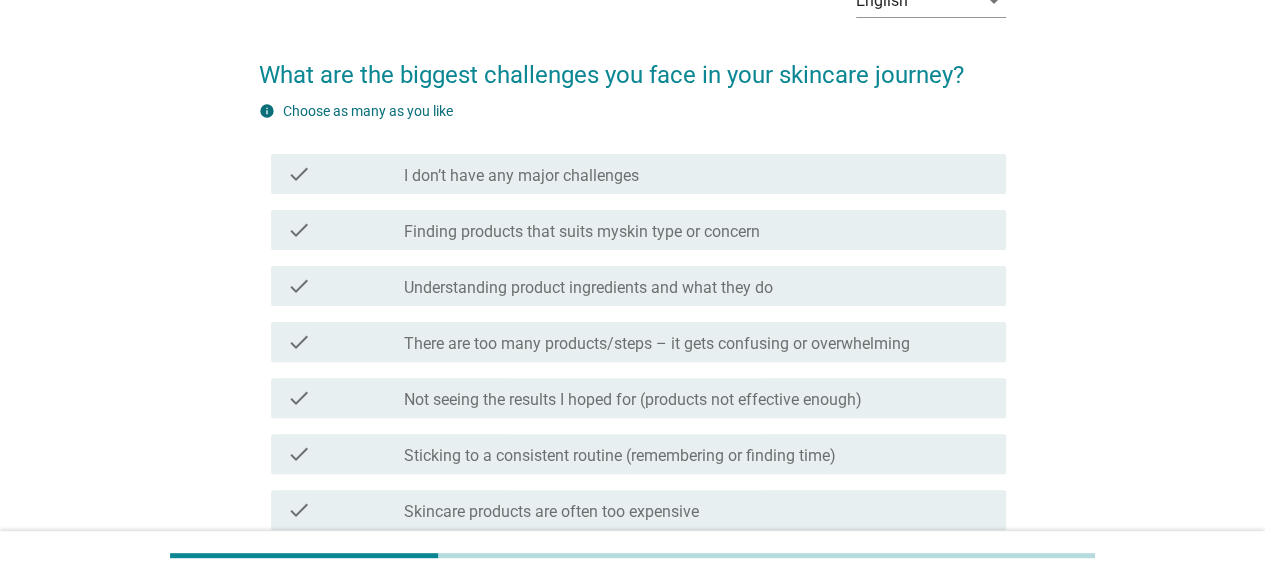 scroll, scrollTop: 126, scrollLeft: 0, axis: vertical 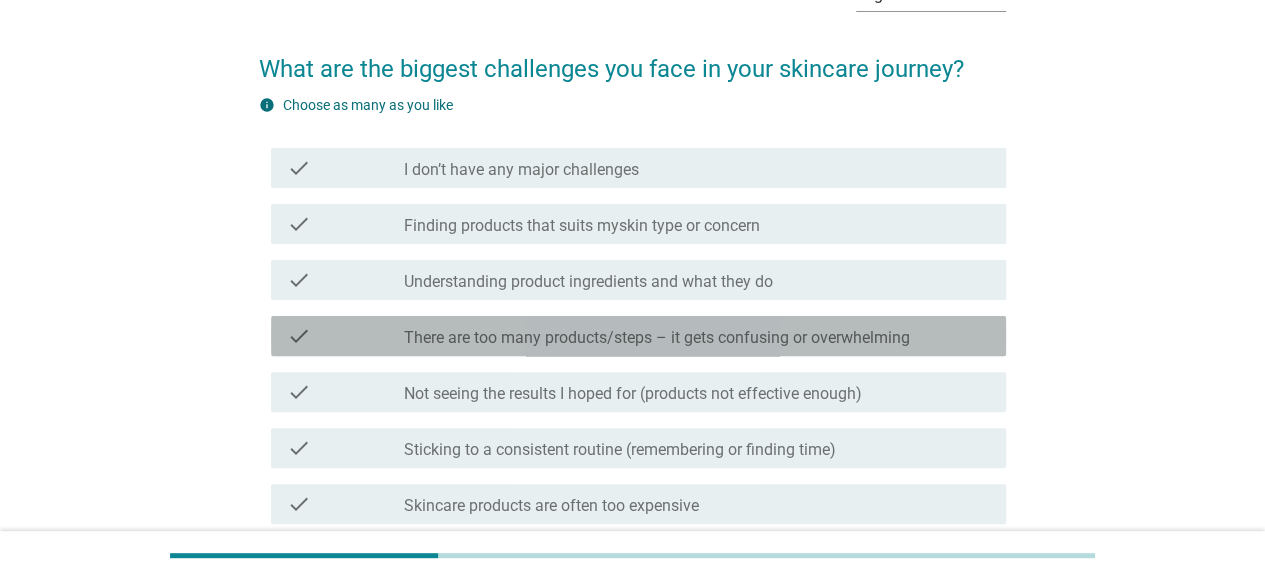 click on "check     check_box_outline_blank There are too many products/steps – it gets confusing or overwhelming" at bounding box center [638, 336] 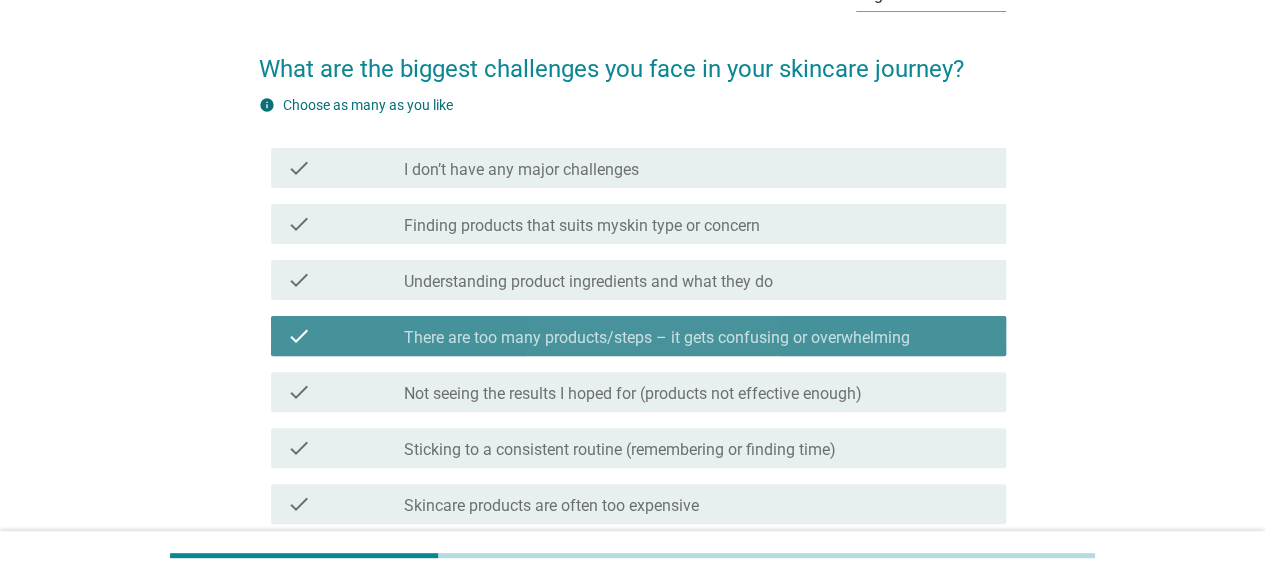click on "check     check_box_outline_blank There are too many products/steps – it gets confusing or overwhelming" at bounding box center (638, 336) 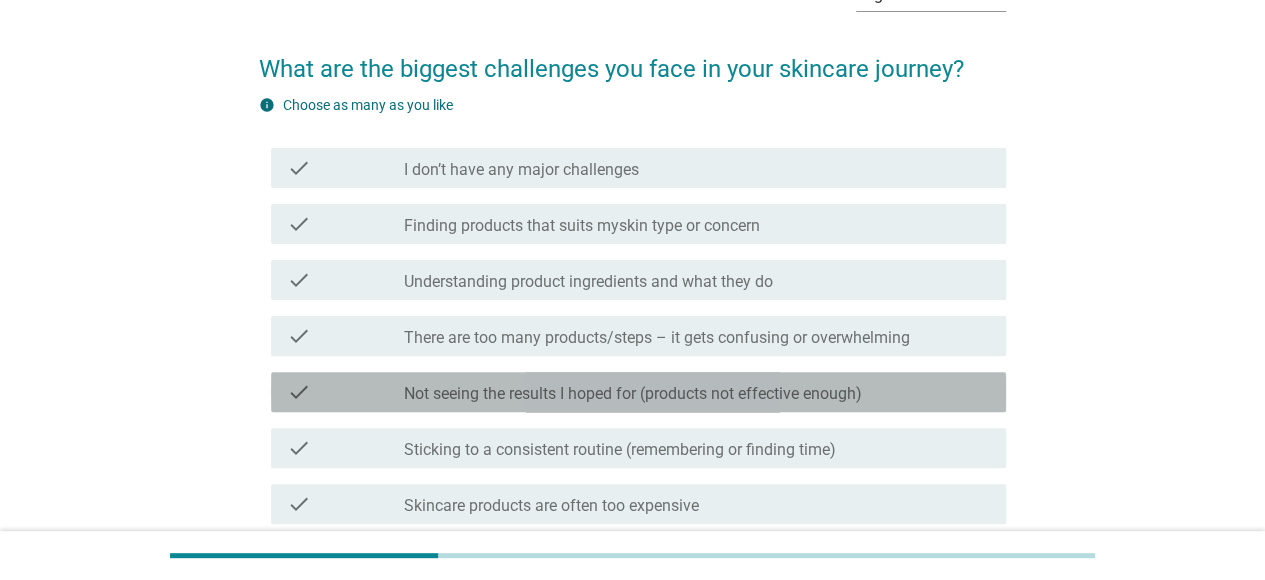 click on "Not seeing the results I hoped for (products not effective enough)" at bounding box center (633, 394) 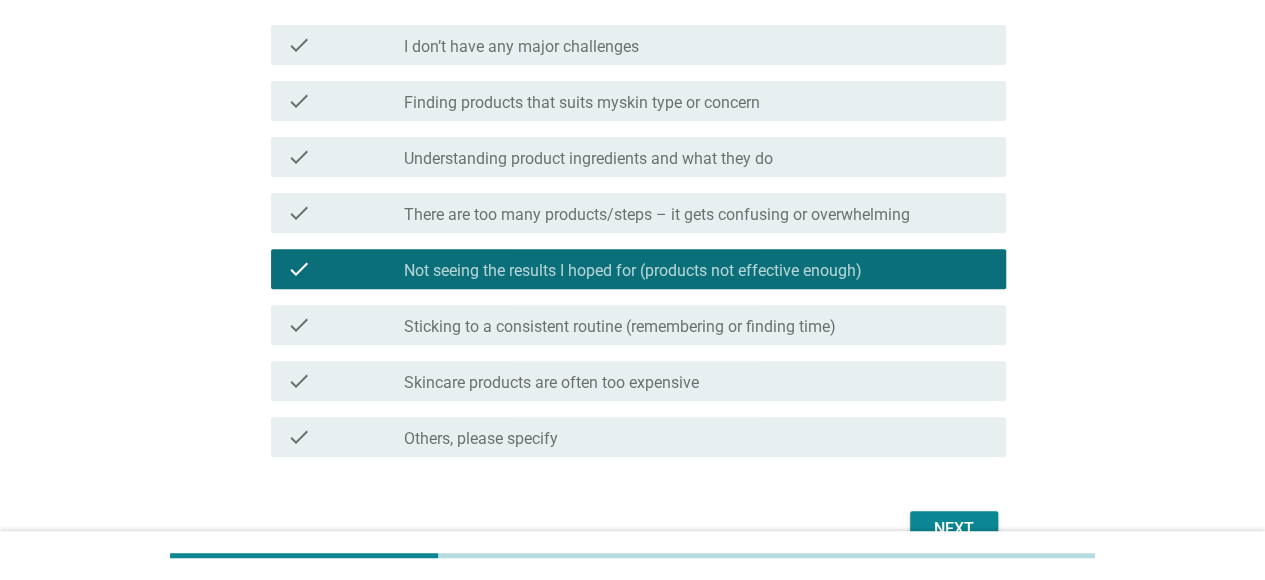 scroll, scrollTop: 252, scrollLeft: 0, axis: vertical 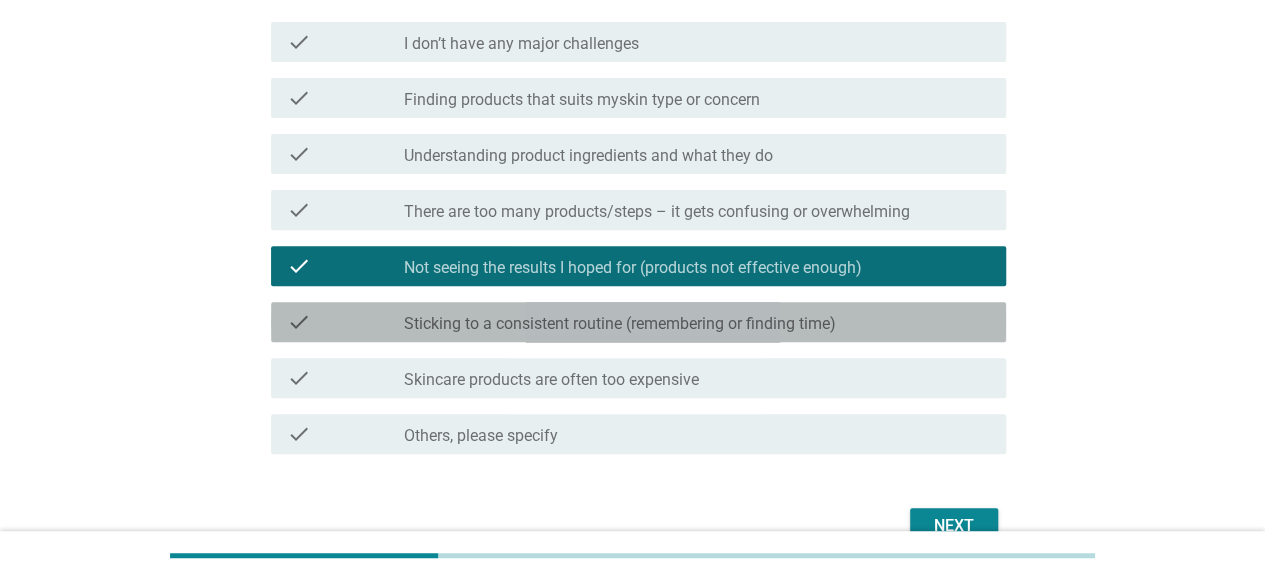 click on "check     check_box_outline_blank Sticking to a consistent routine (remembering or finding time)" at bounding box center (638, 322) 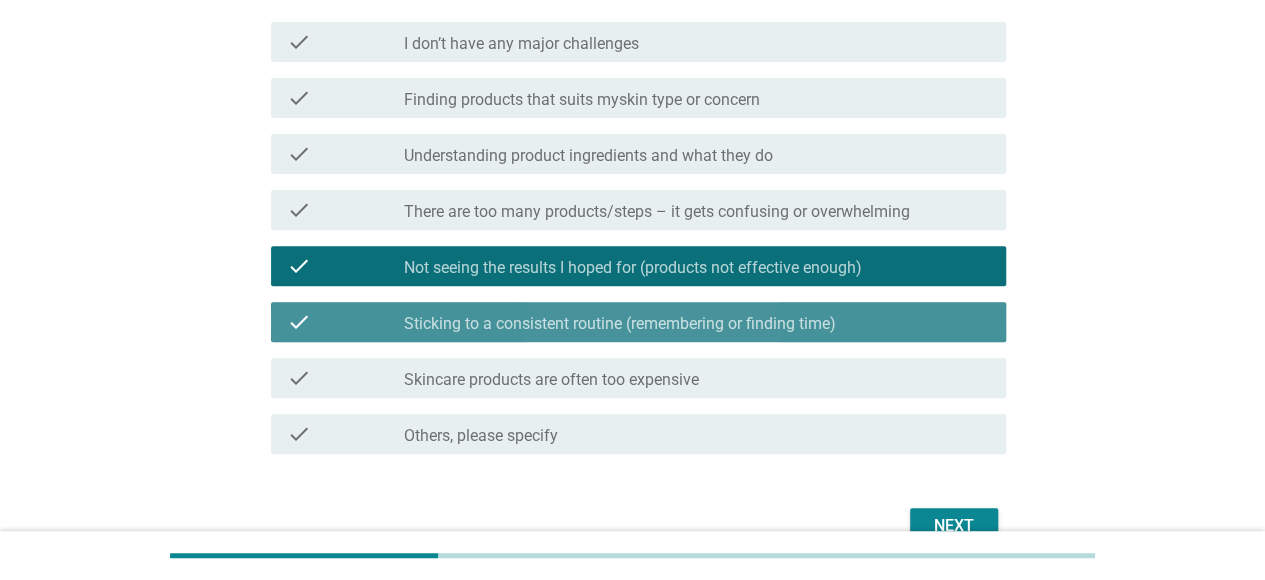 click on "check     check_box_outline_blank Sticking to a consistent routine (remembering or finding time)" at bounding box center (638, 322) 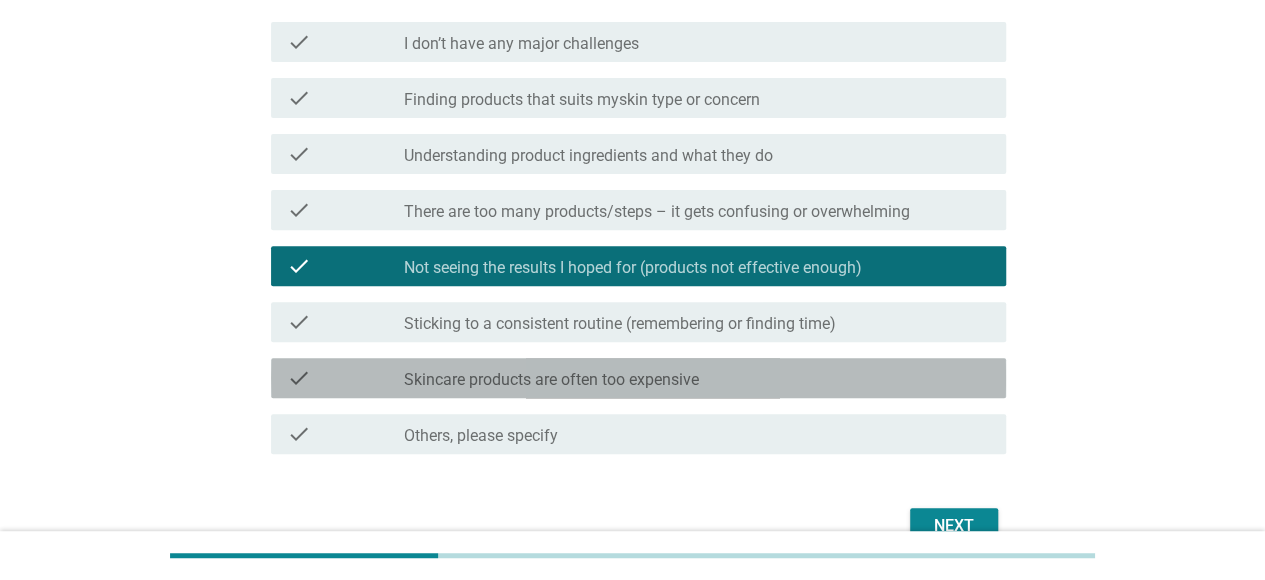 click on "Skincare products are often too expensive" at bounding box center (551, 380) 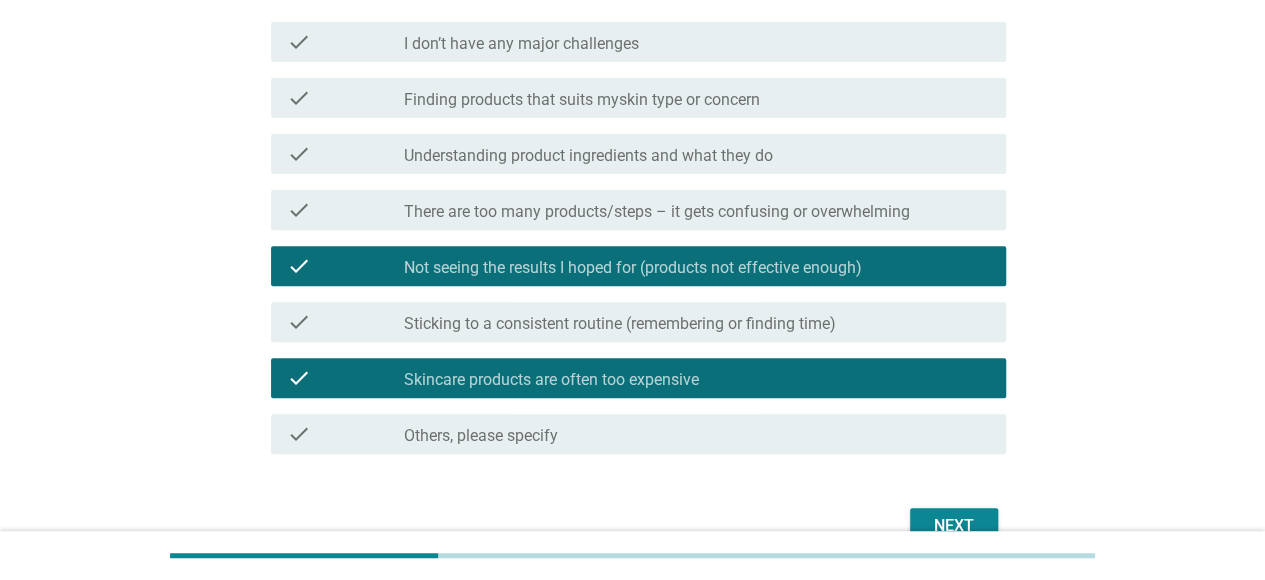 click on "Next" at bounding box center (954, 526) 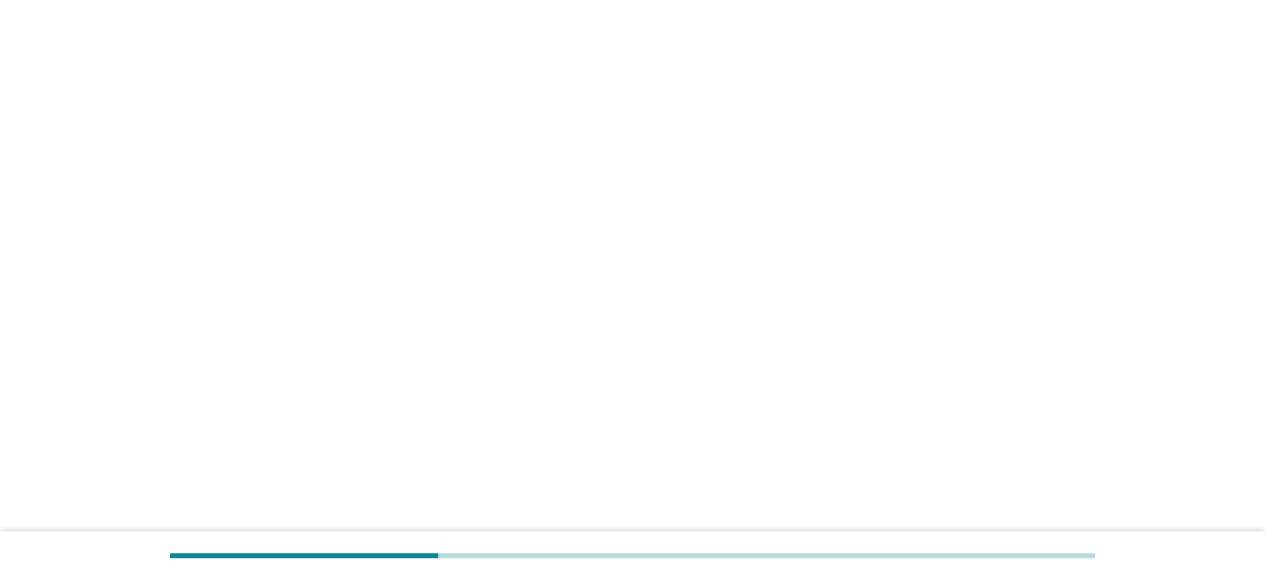 scroll, scrollTop: 0, scrollLeft: 0, axis: both 